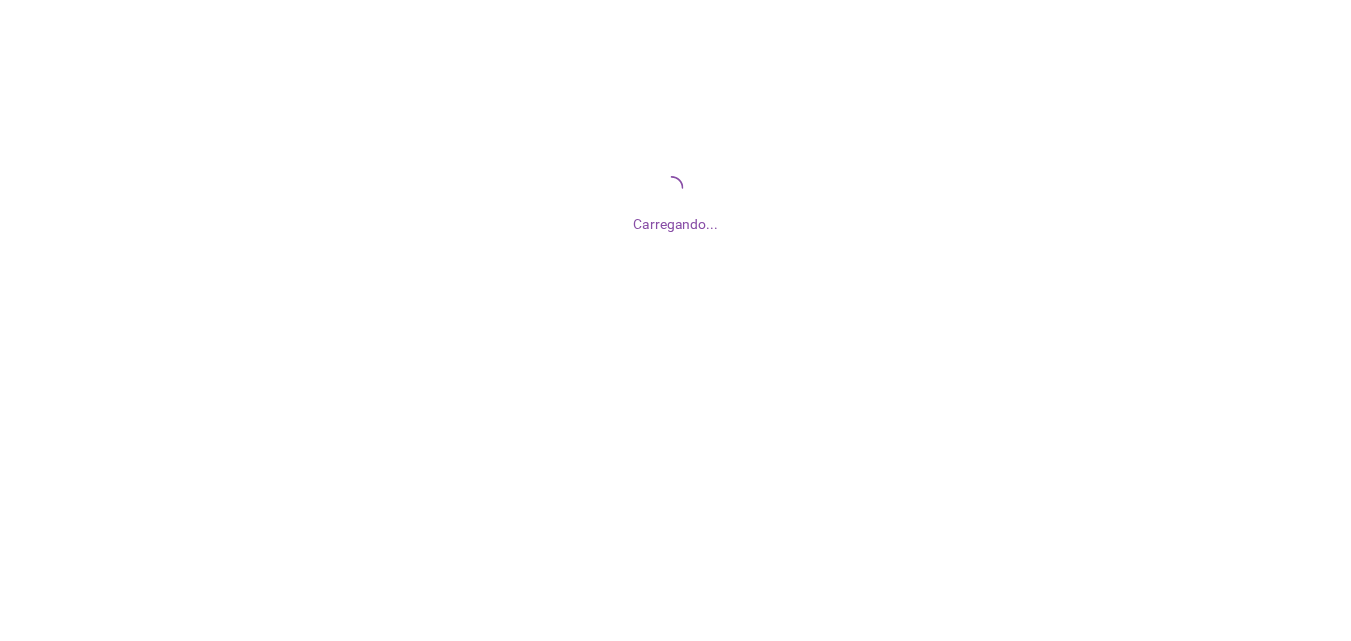 scroll, scrollTop: 0, scrollLeft: 0, axis: both 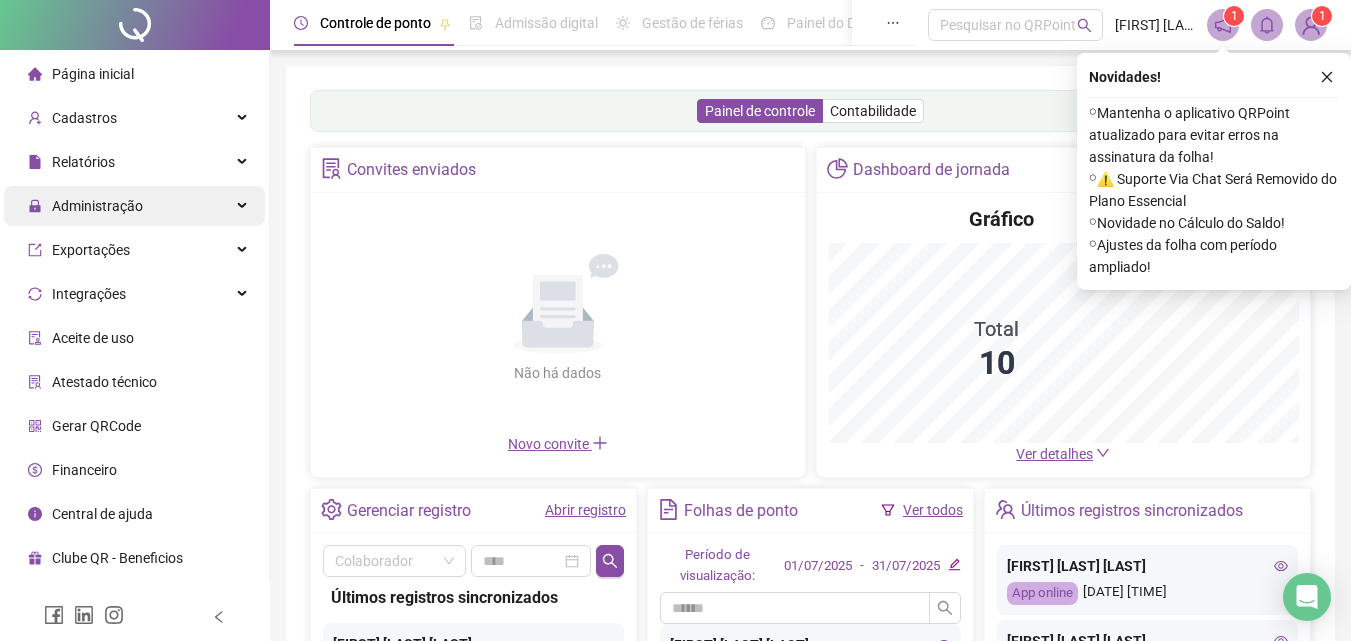 click on "Administração" at bounding box center (97, 206) 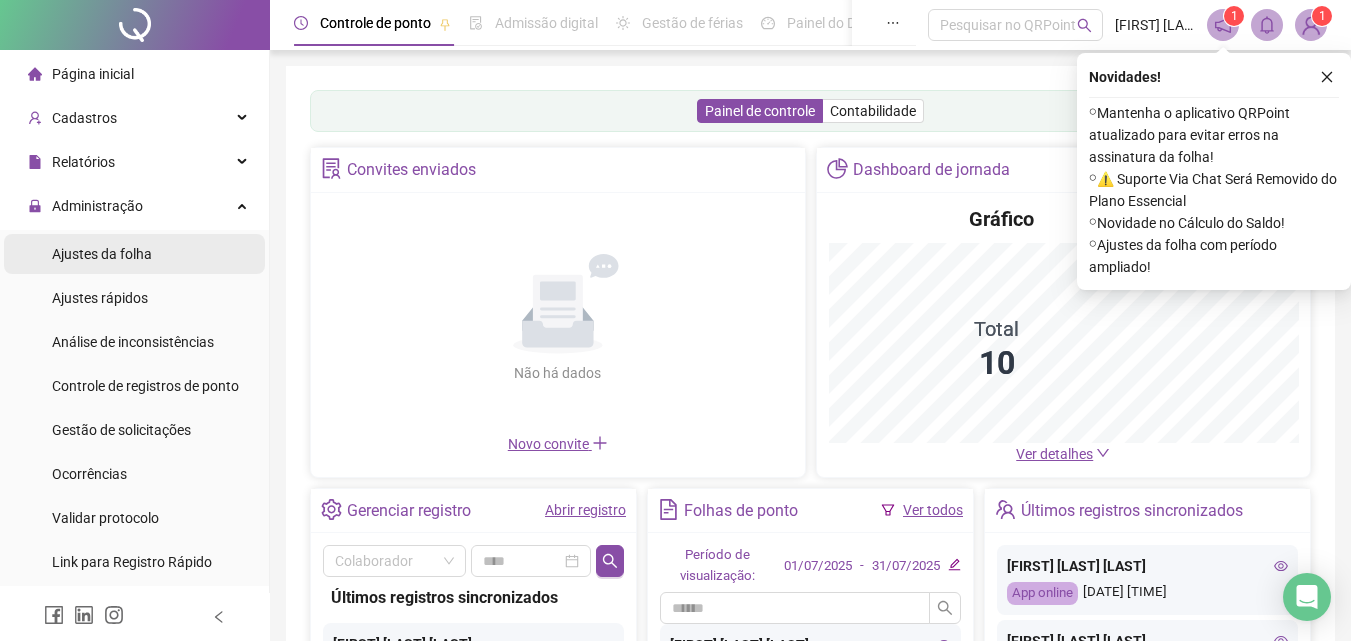 click on "Ajustes da folha" at bounding box center [102, 254] 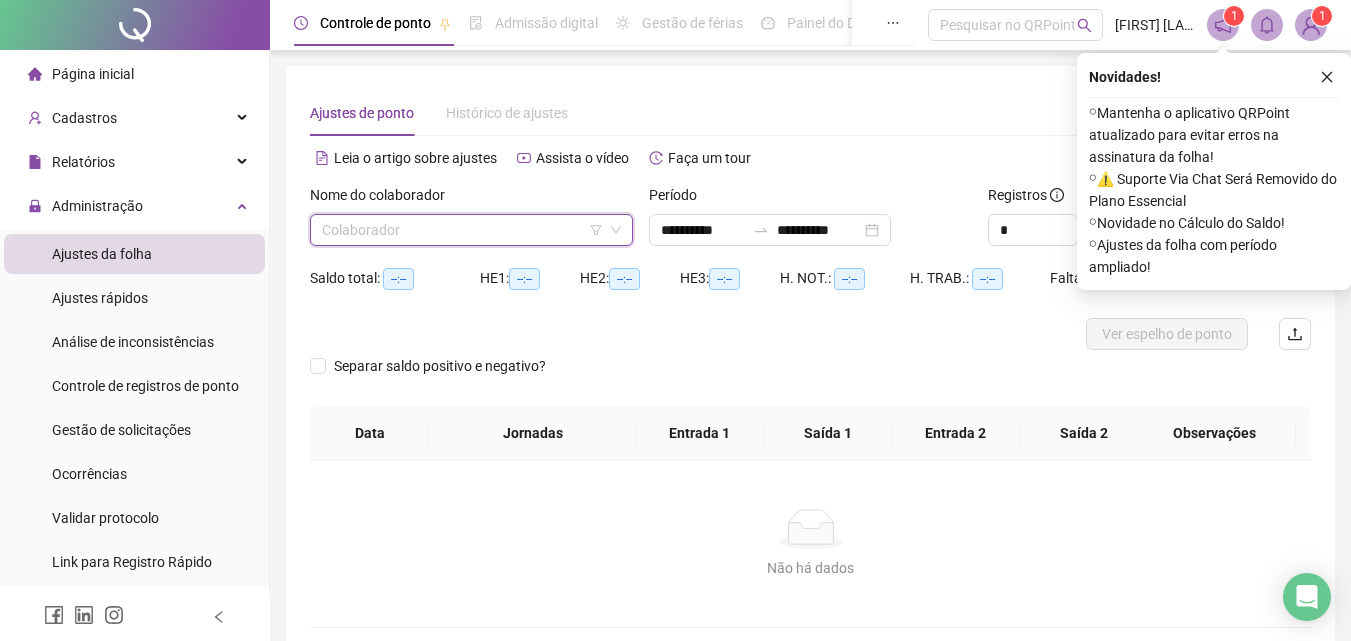 click at bounding box center [462, 230] 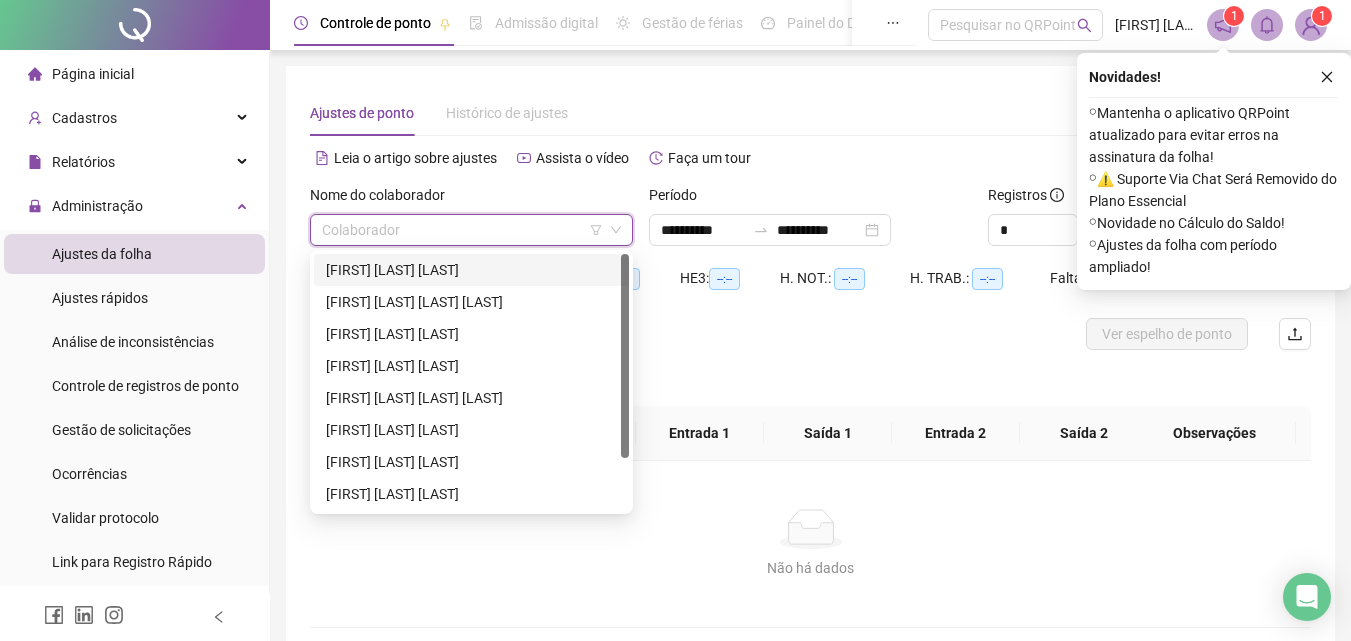 click on "[FIRST] [LAST] [LAST]" at bounding box center [471, 270] 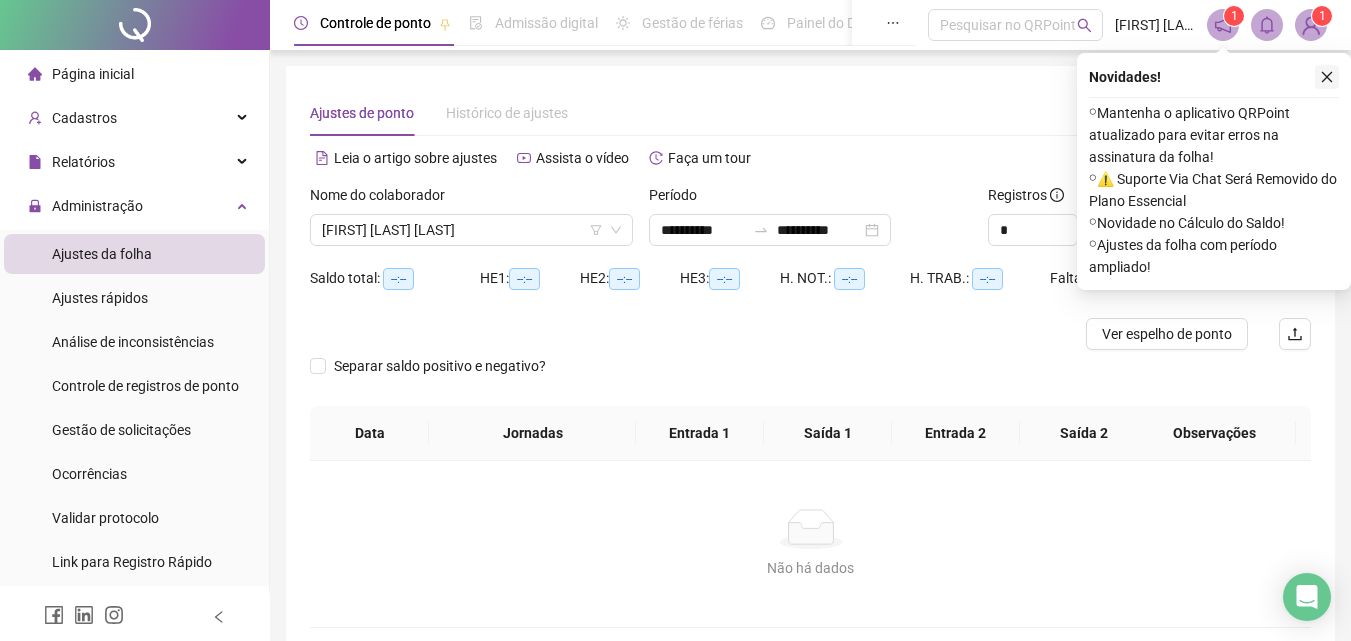 click 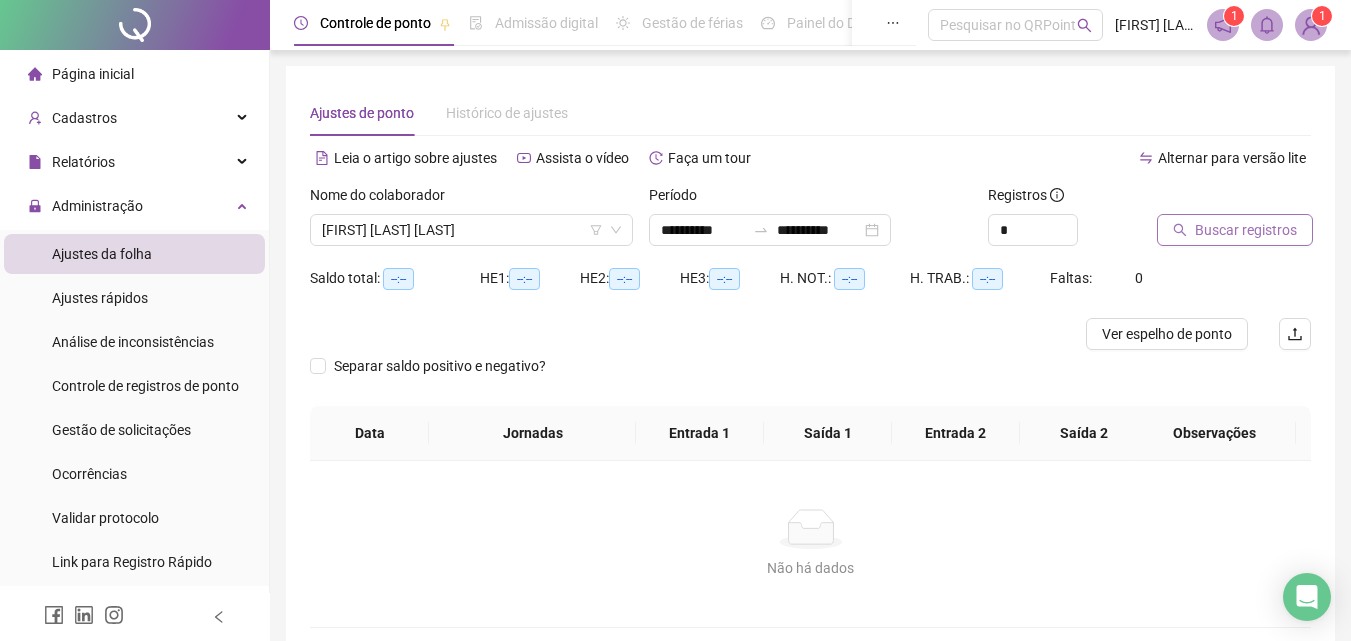 click on "Buscar registros" at bounding box center (1246, 230) 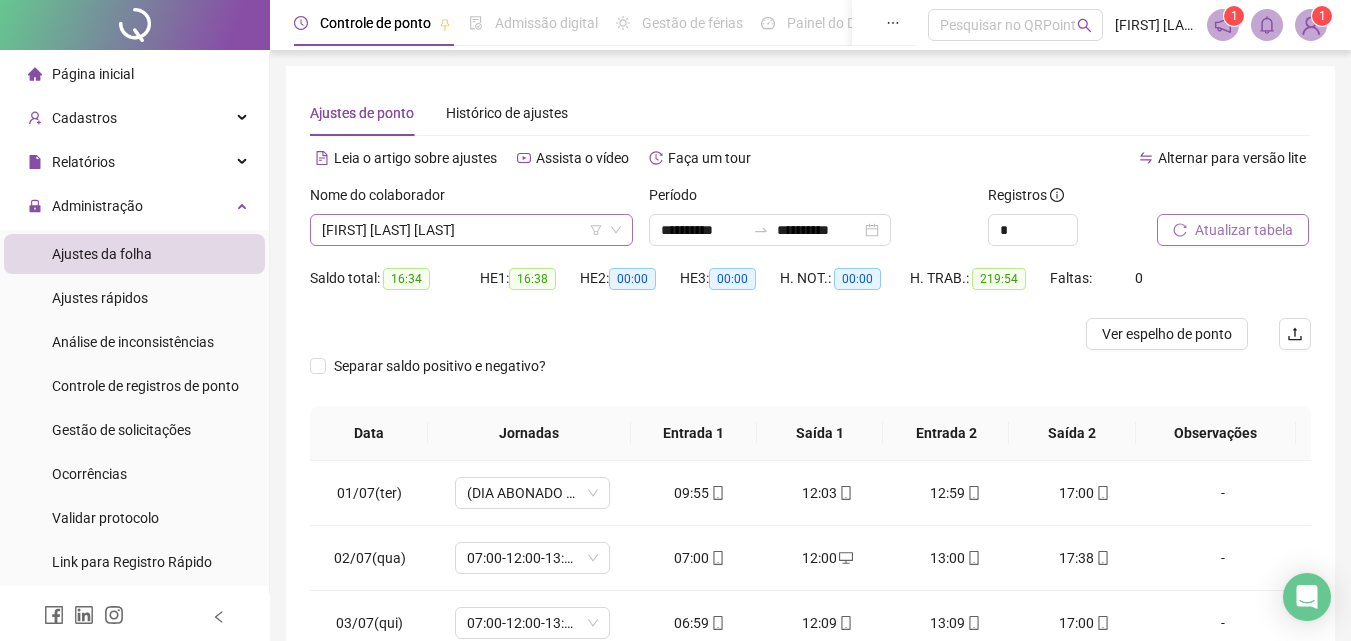 click on "[FIRST] [LAST] [LAST]" at bounding box center (471, 230) 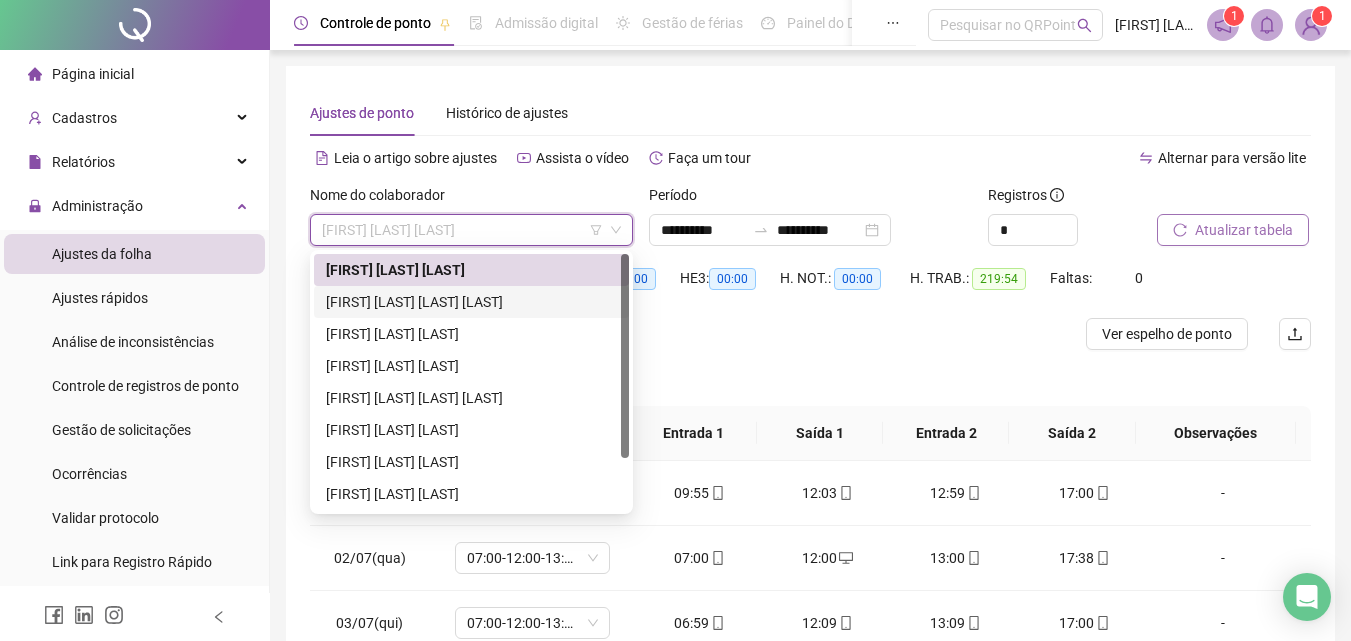 click on "[FIRST] [LAST] [LAST] [LAST]" at bounding box center [471, 302] 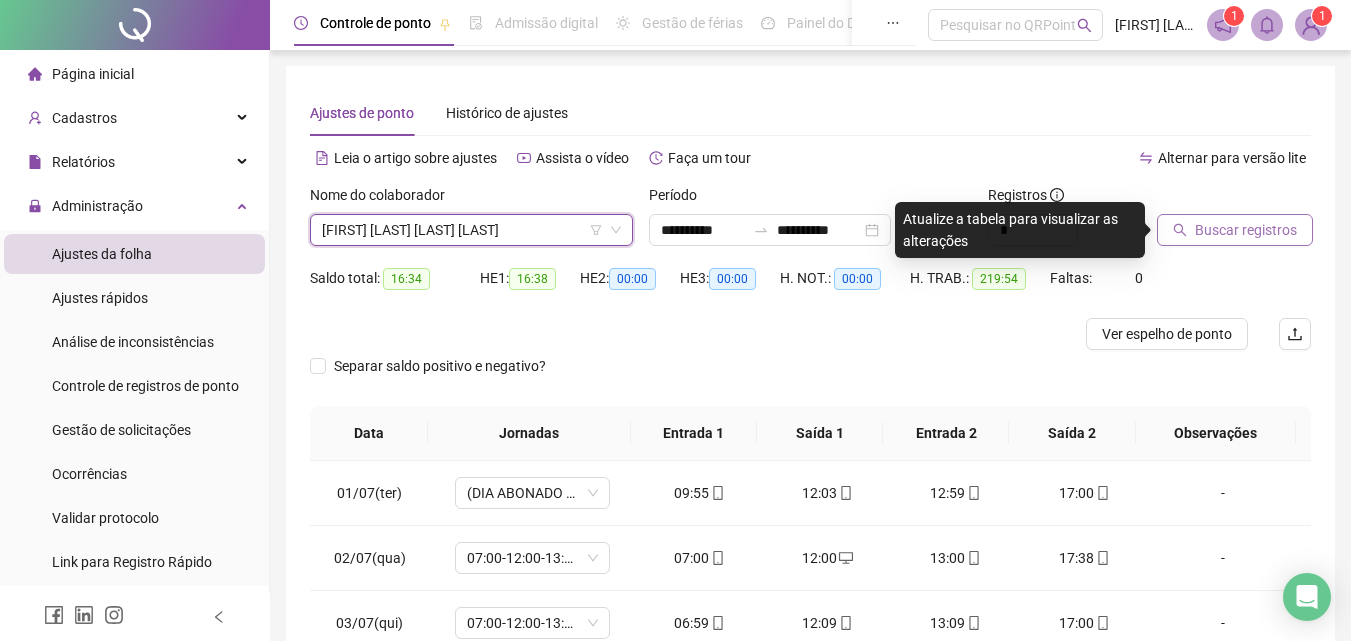 click on "Buscar registros" at bounding box center [1246, 230] 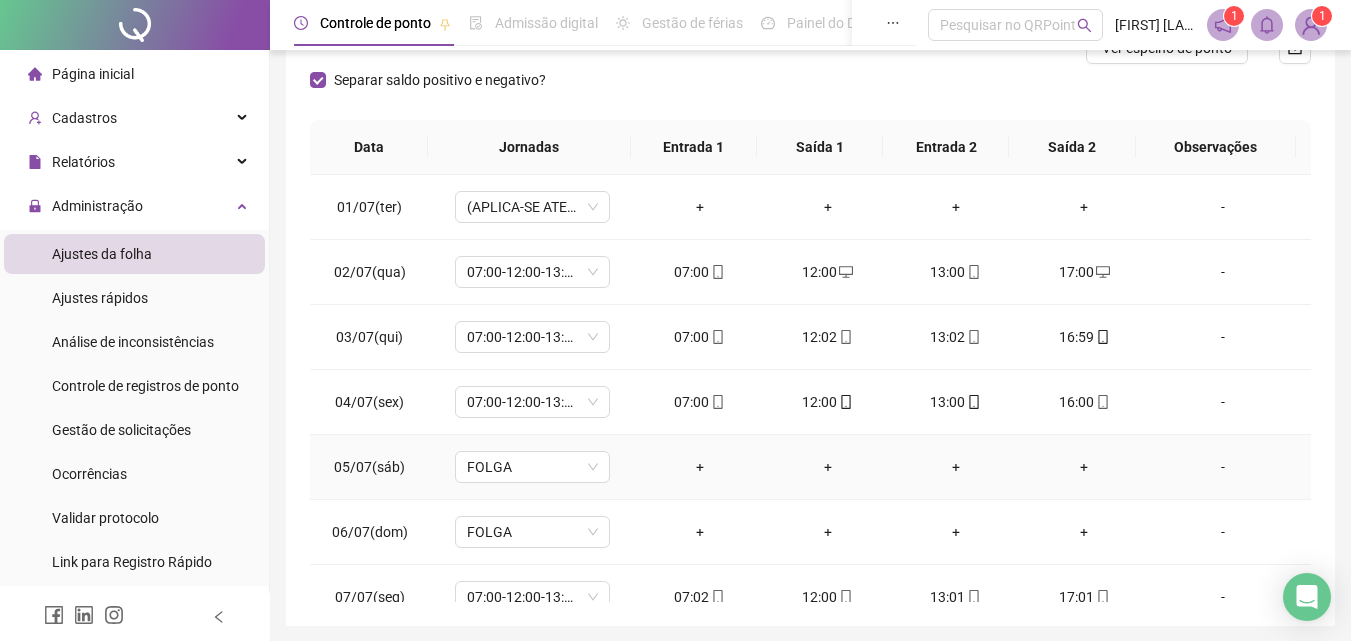 scroll, scrollTop: 357, scrollLeft: 0, axis: vertical 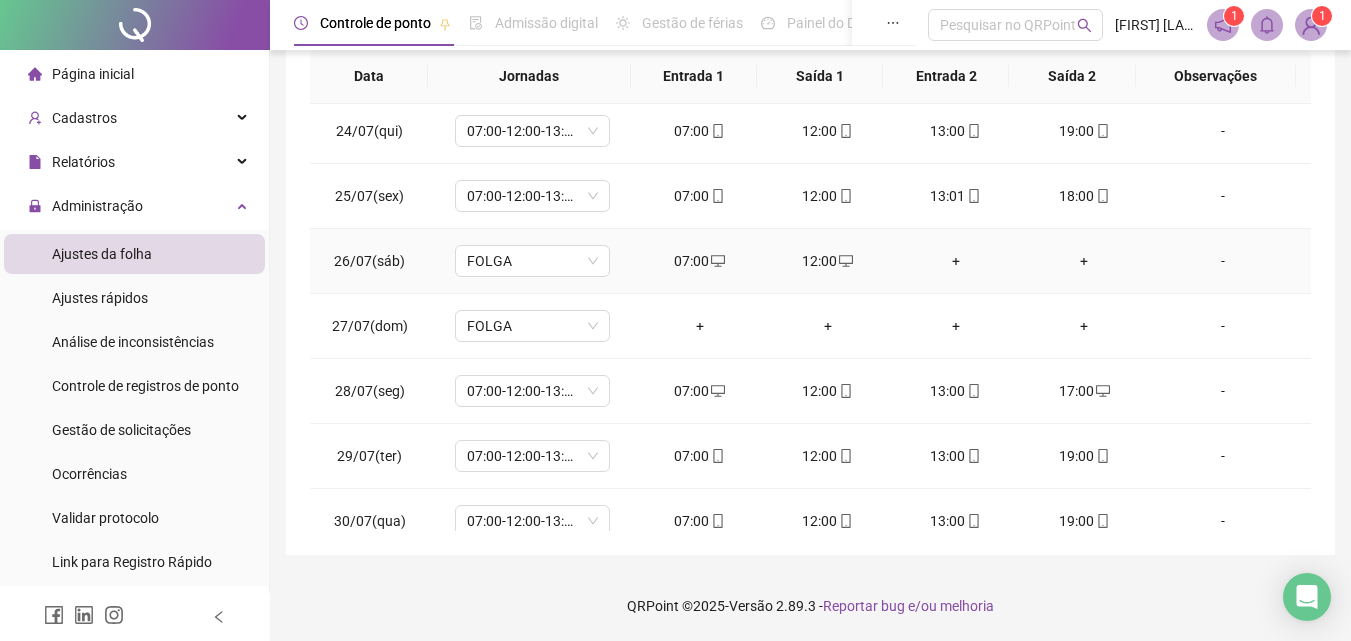 click at bounding box center (717, 261) 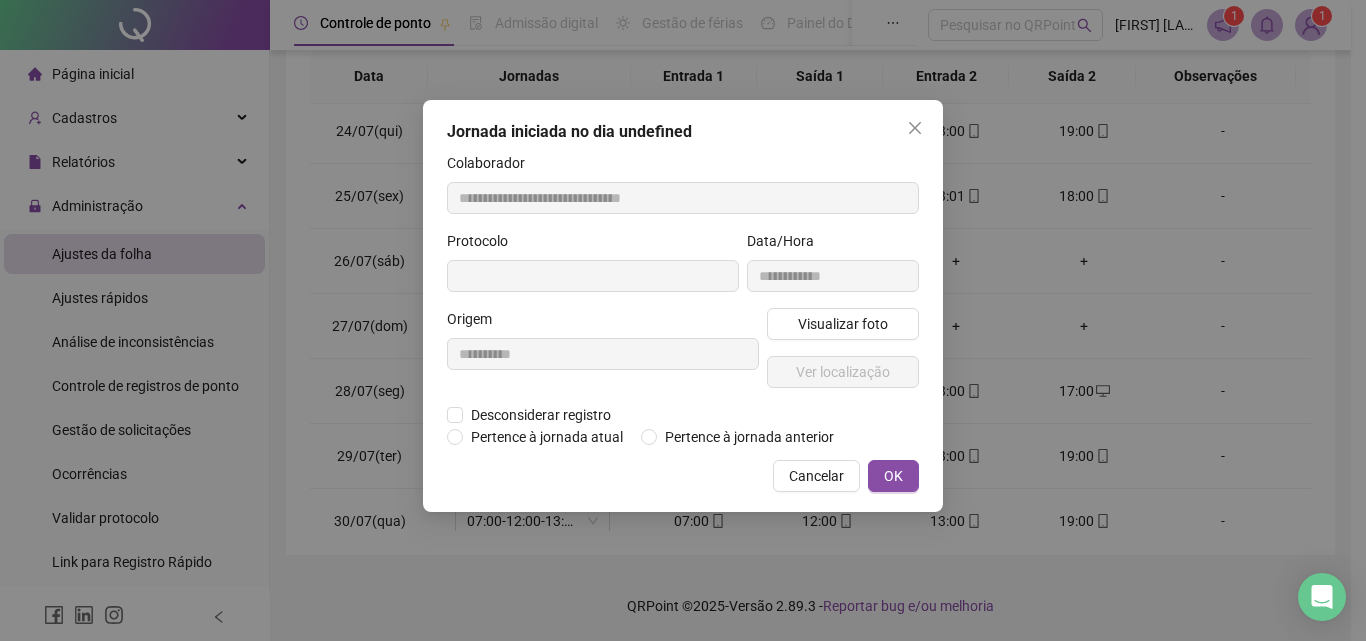 type on "**********" 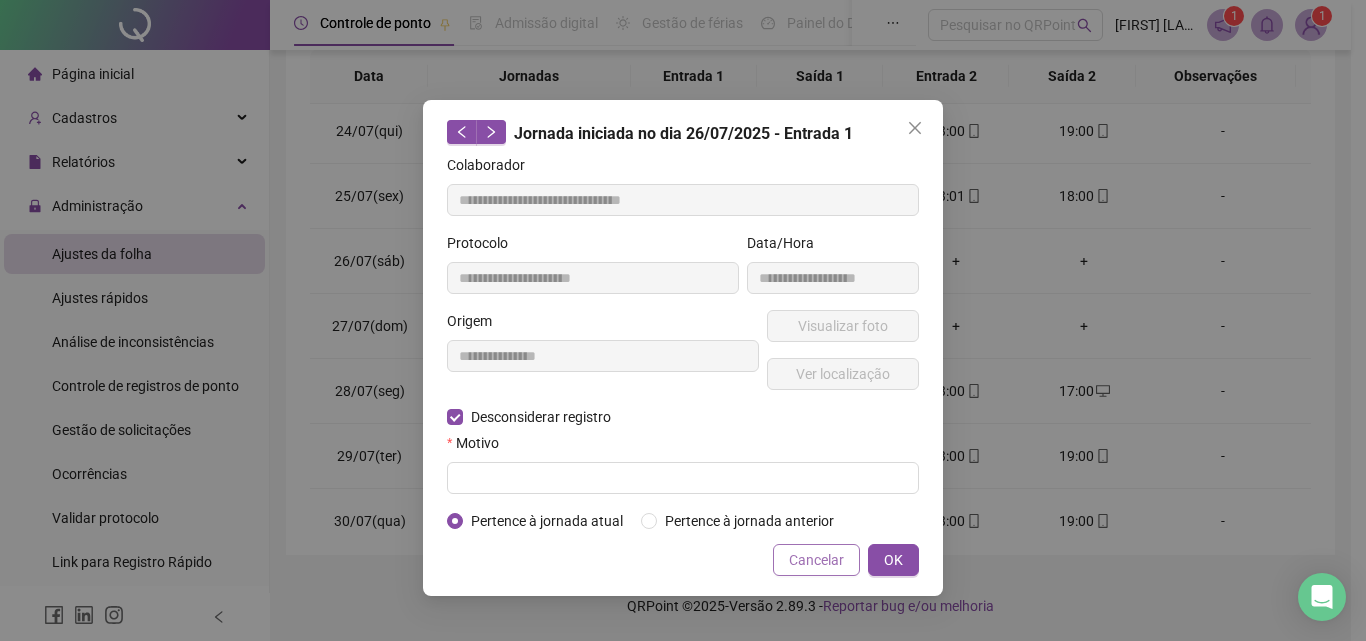 click on "Cancelar" at bounding box center [816, 560] 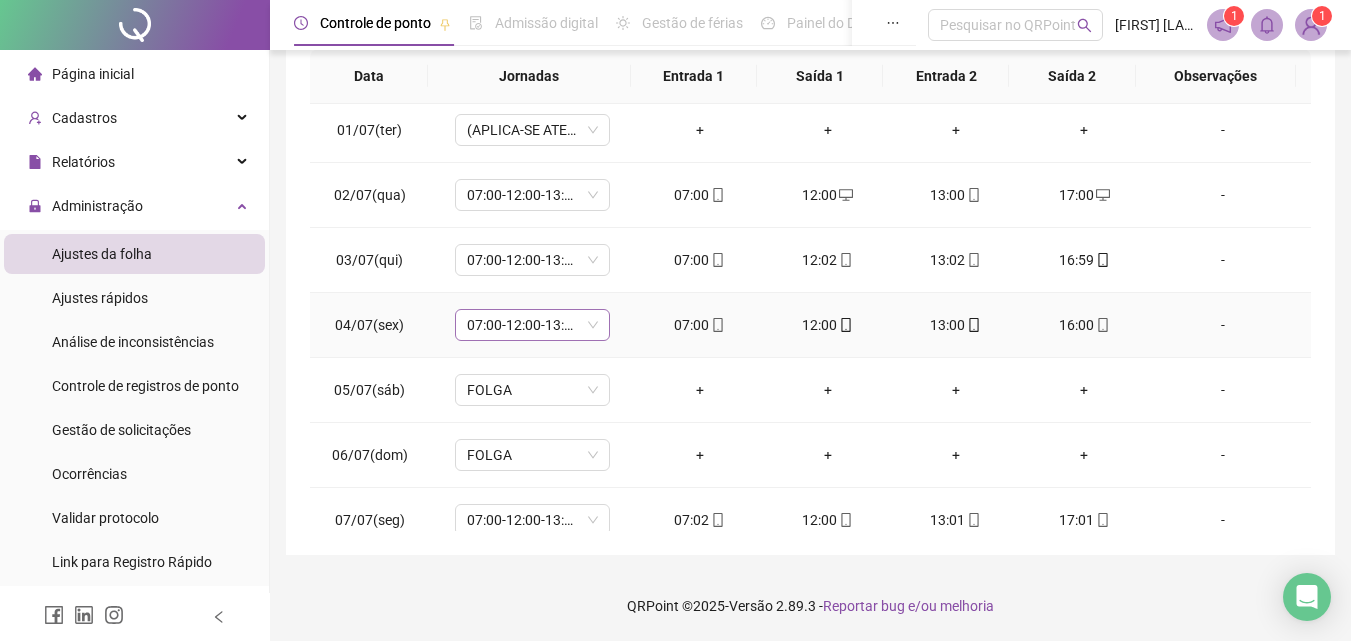 scroll, scrollTop: 0, scrollLeft: 0, axis: both 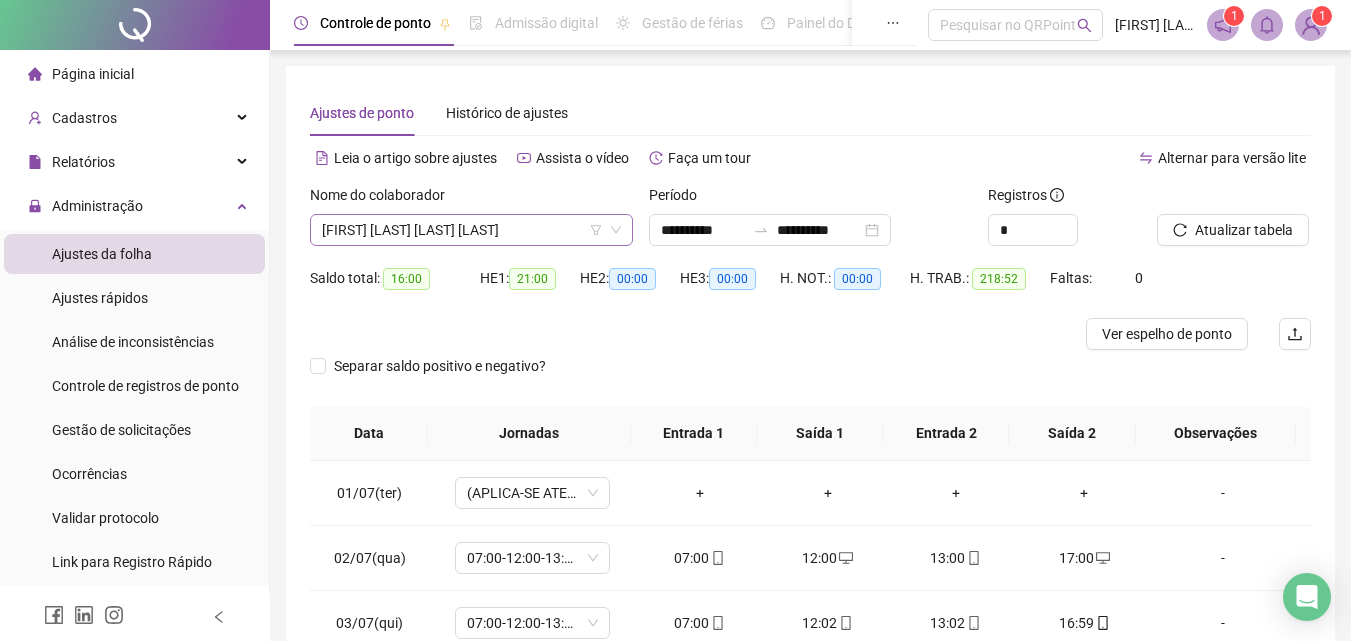click on "[FIRST] [LAST] [LAST] [LAST]" at bounding box center [471, 230] 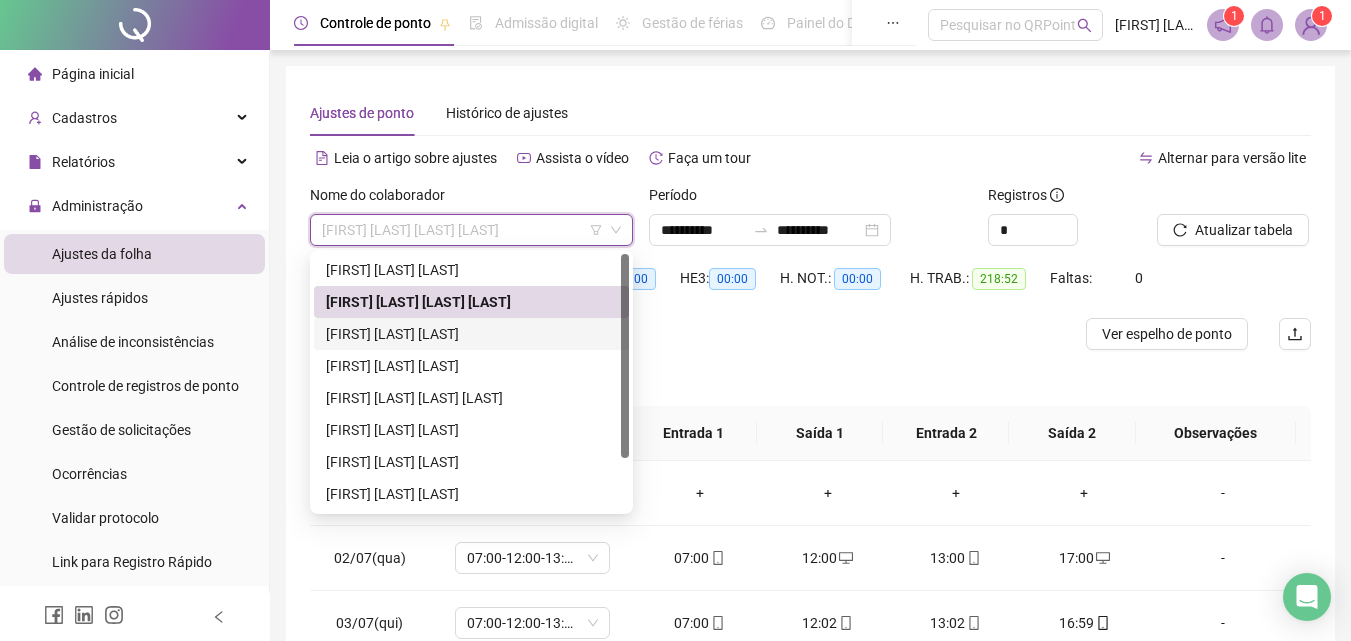 click on "[FIRST] [LAST] [LAST]" at bounding box center (471, 334) 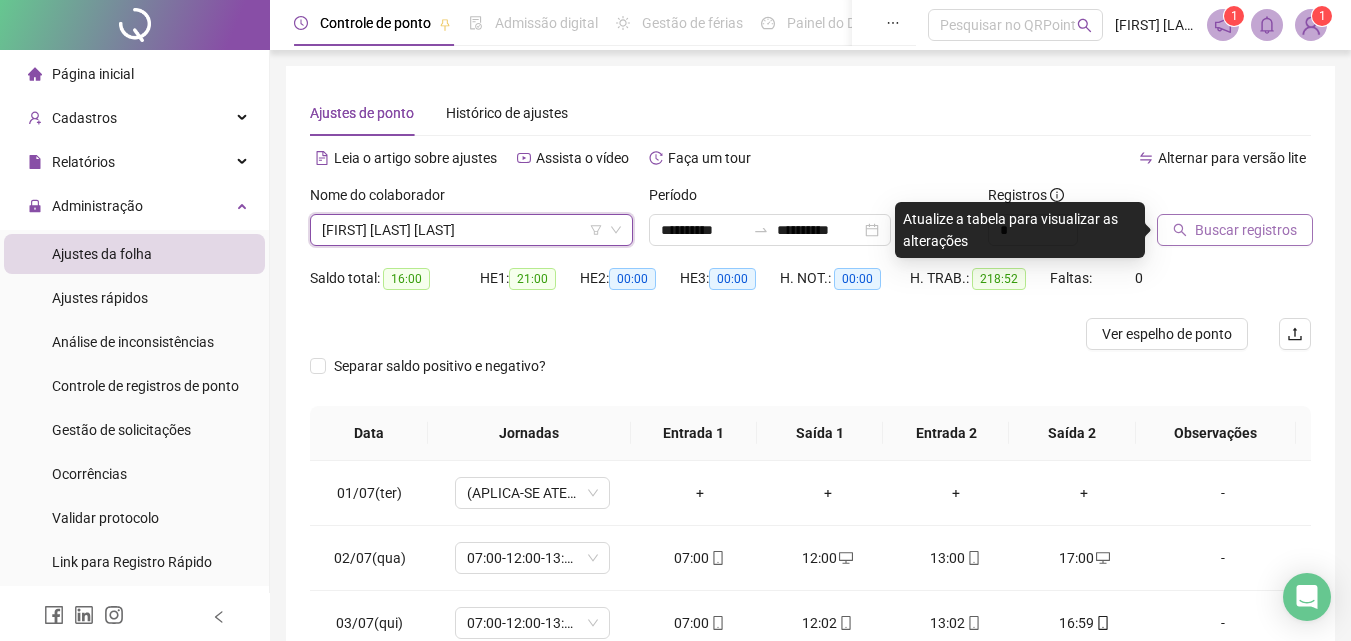 click on "Buscar registros" at bounding box center [1246, 230] 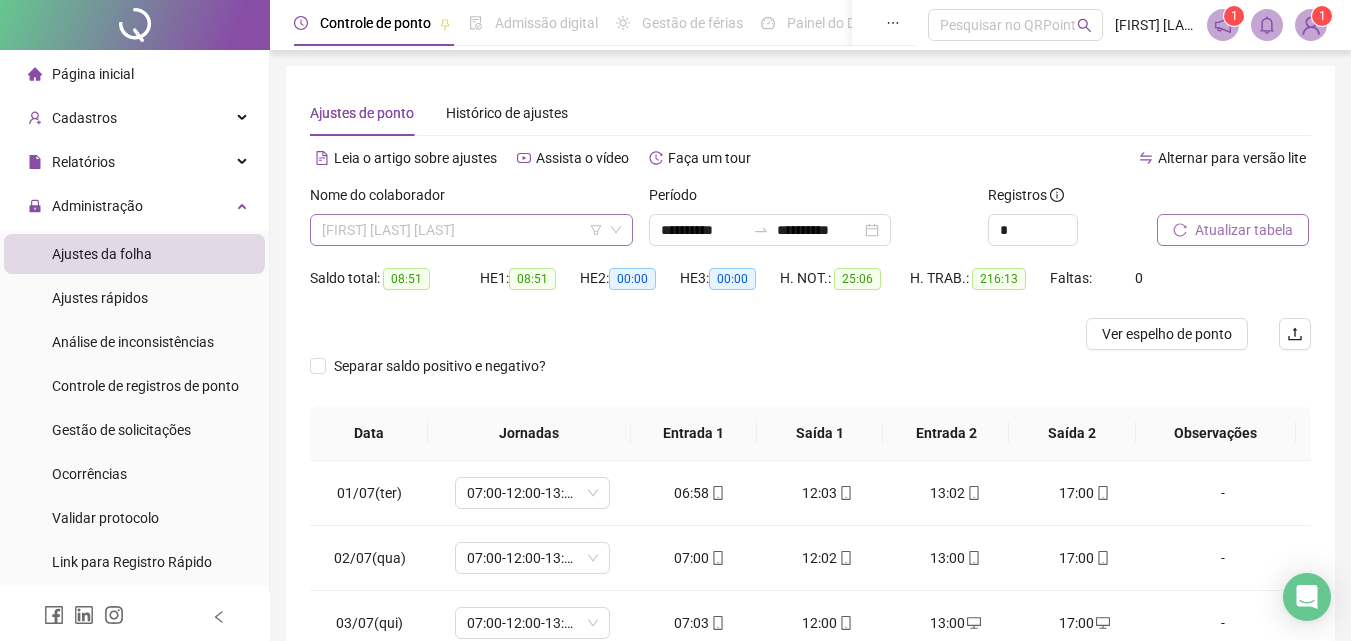 click on "[FIRST] [LAST] [LAST]" at bounding box center (471, 230) 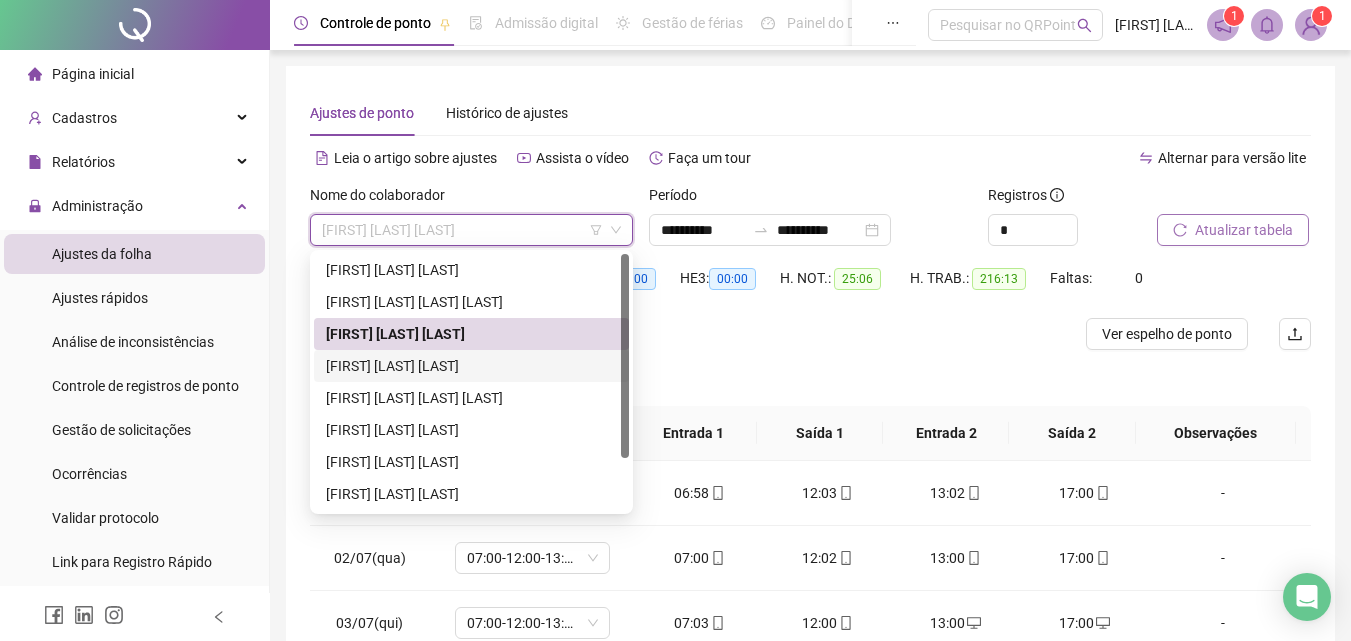 click on "[FIRST] [LAST] [LAST]" at bounding box center (471, 366) 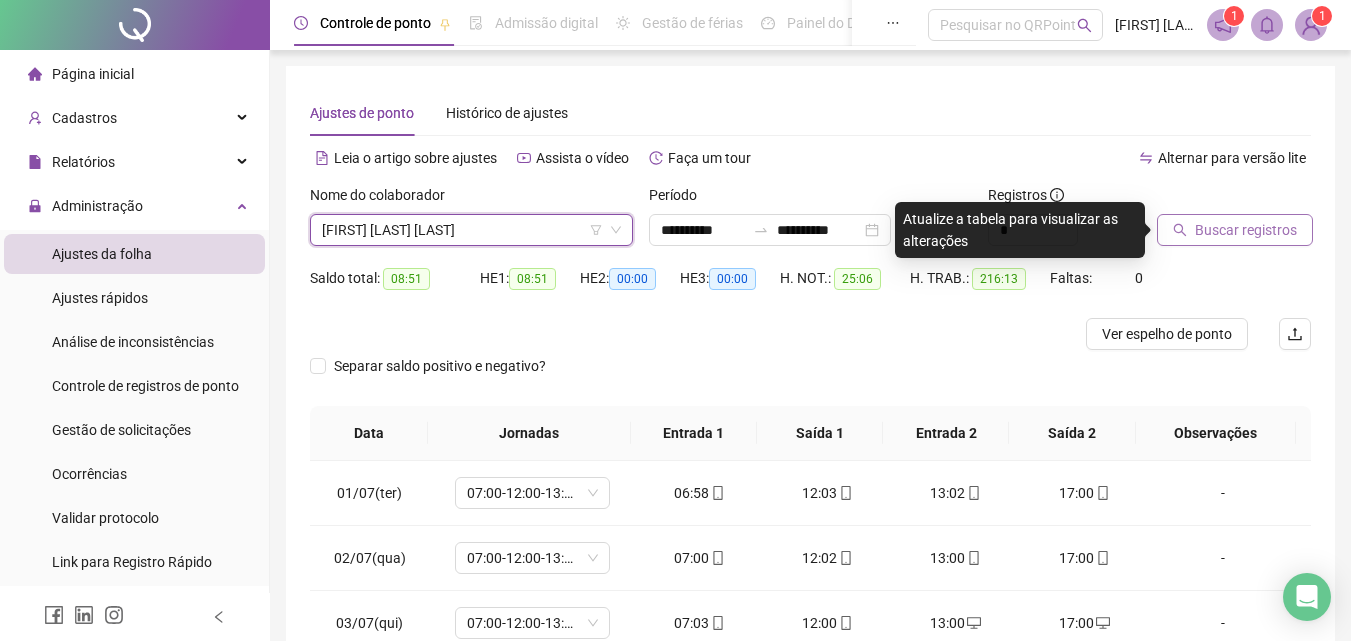 click on "Buscar registros" at bounding box center [1246, 230] 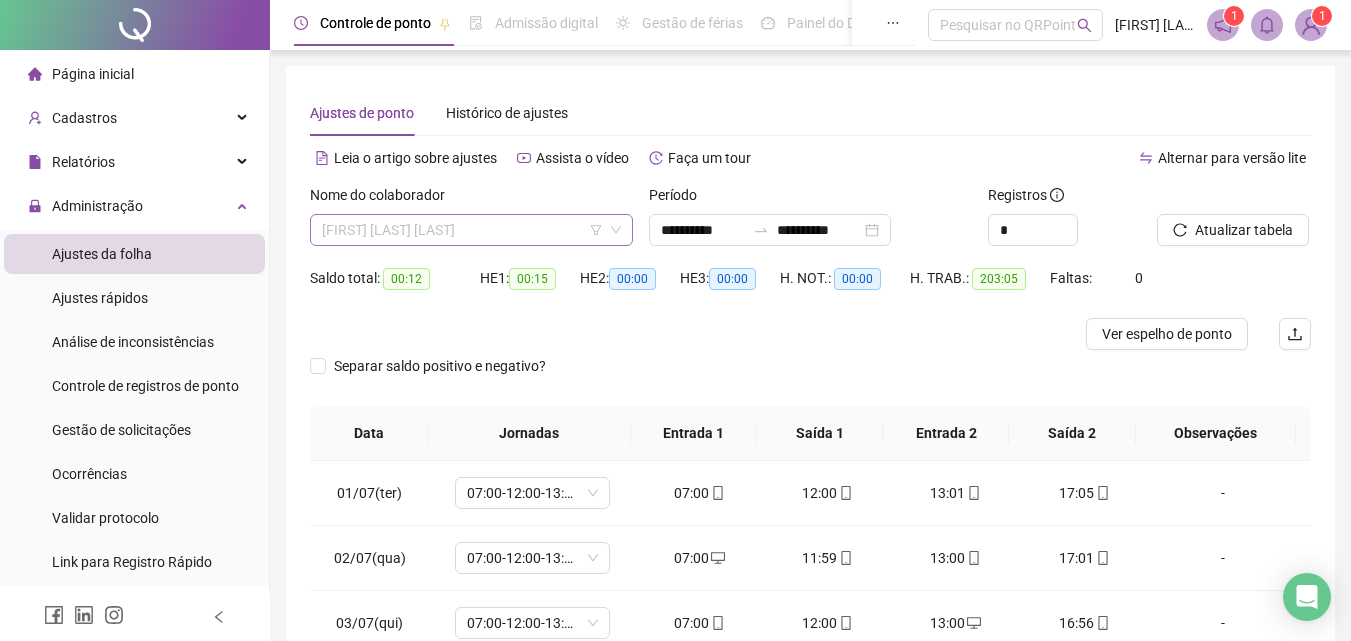 click on "[FIRST] [LAST] [LAST]" at bounding box center [471, 230] 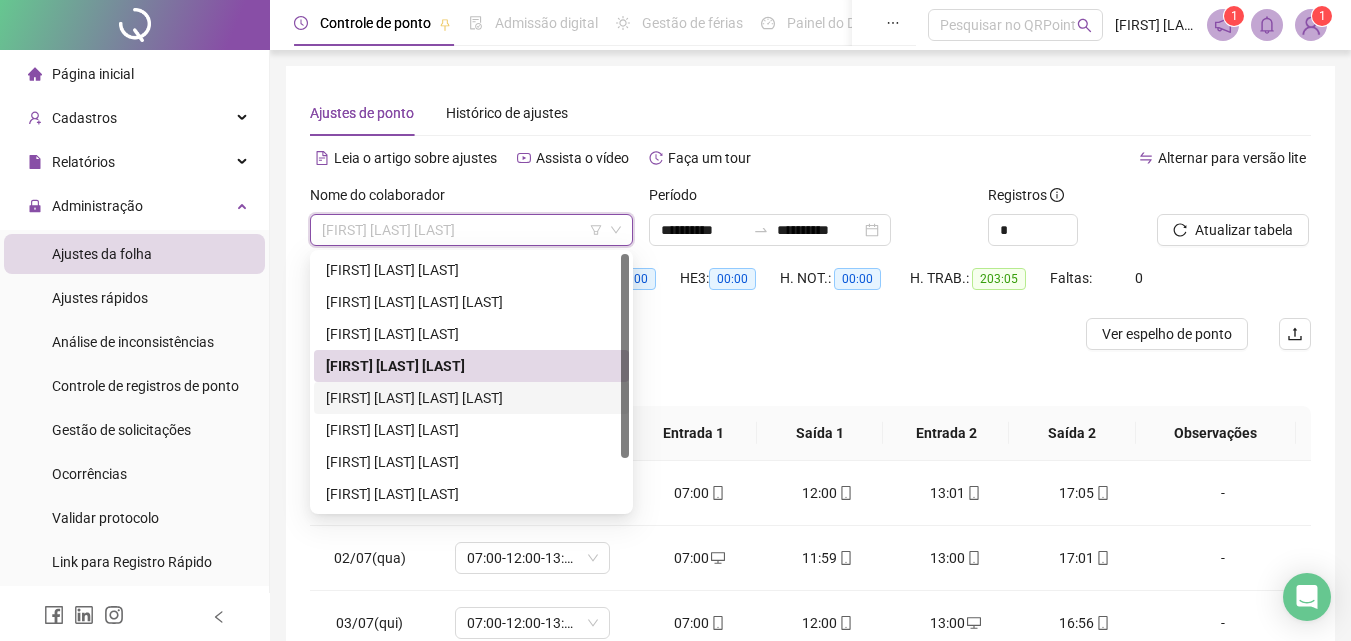 click on "[FIRST] [LAST] [LAST] [LAST]" at bounding box center (471, 398) 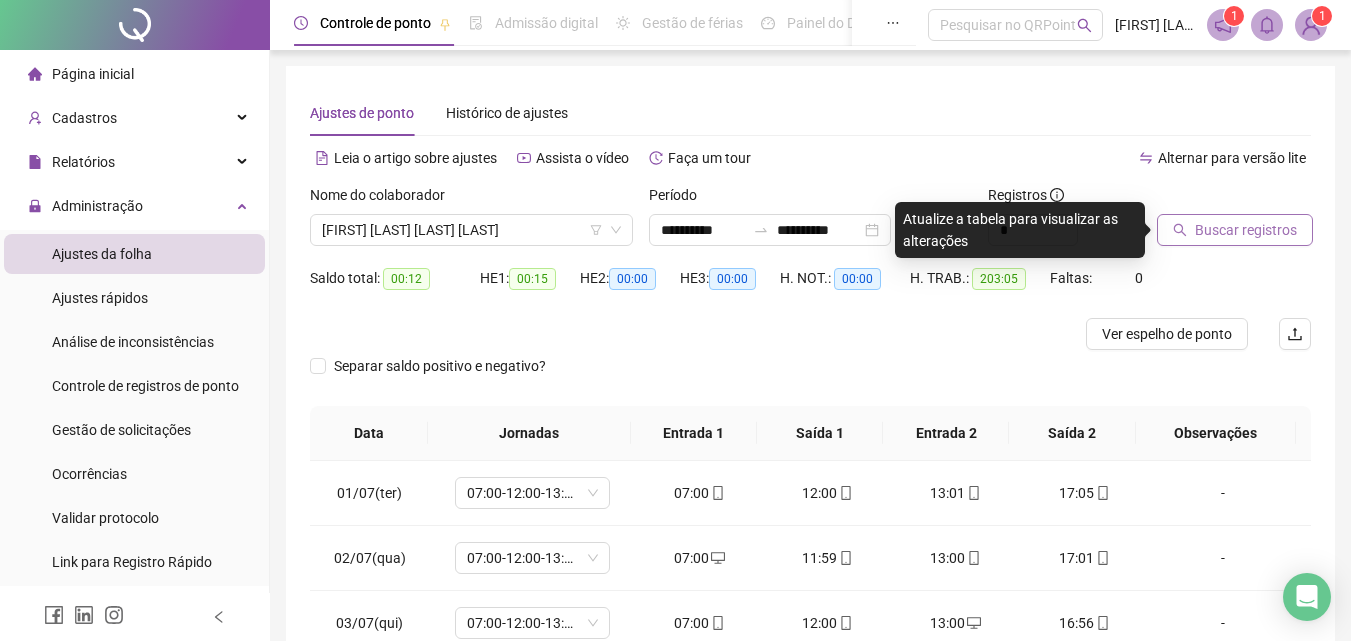 click on "Buscar registros" at bounding box center [1246, 230] 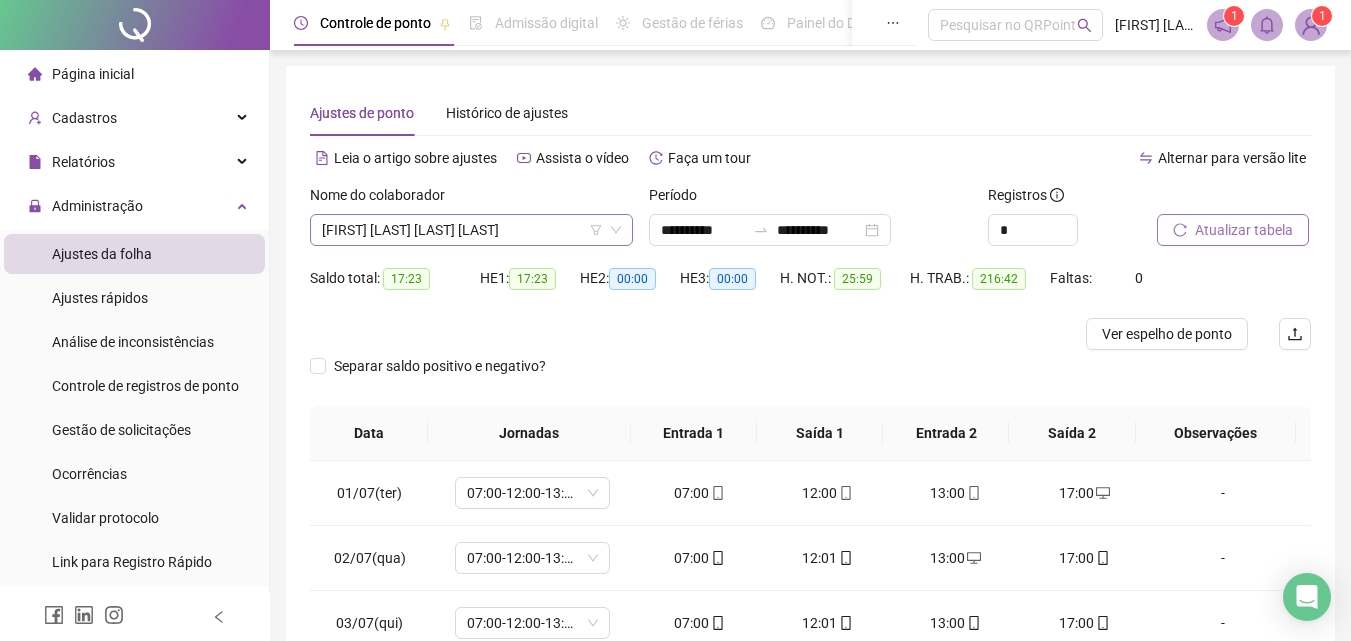 click on "[FIRST] [LAST] [LAST] [LAST]" at bounding box center (471, 230) 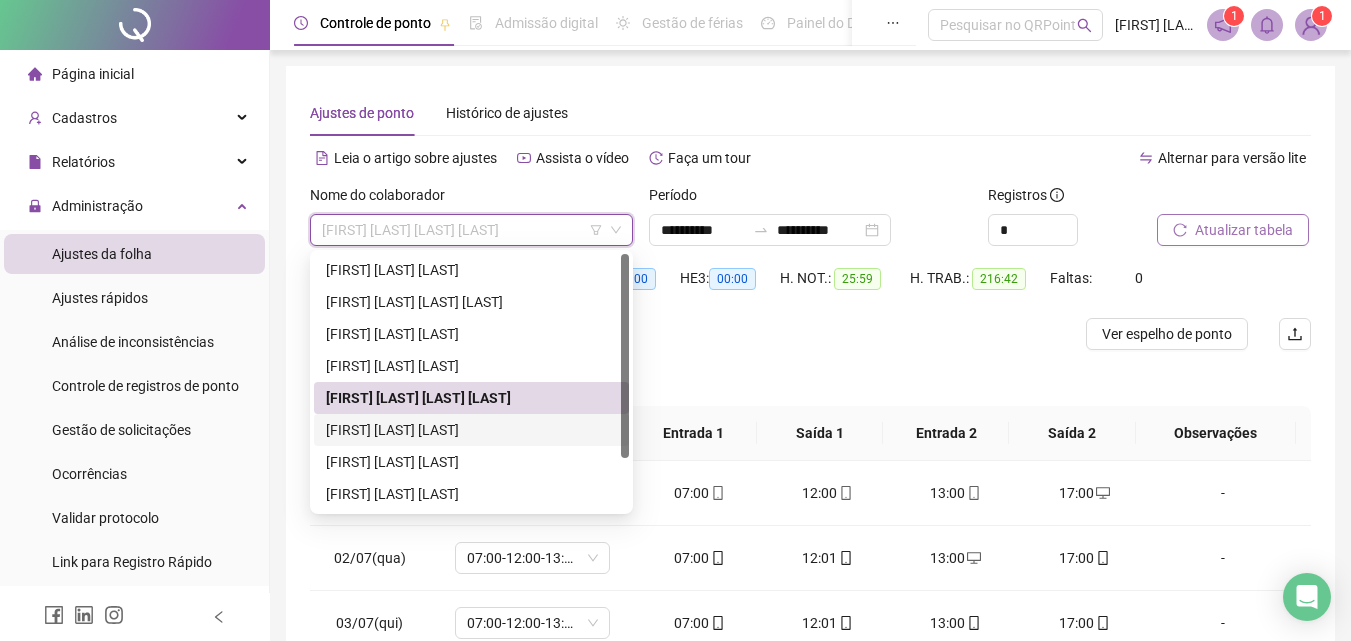 click on "[FIRST] [LAST] [LAST]" at bounding box center (471, 430) 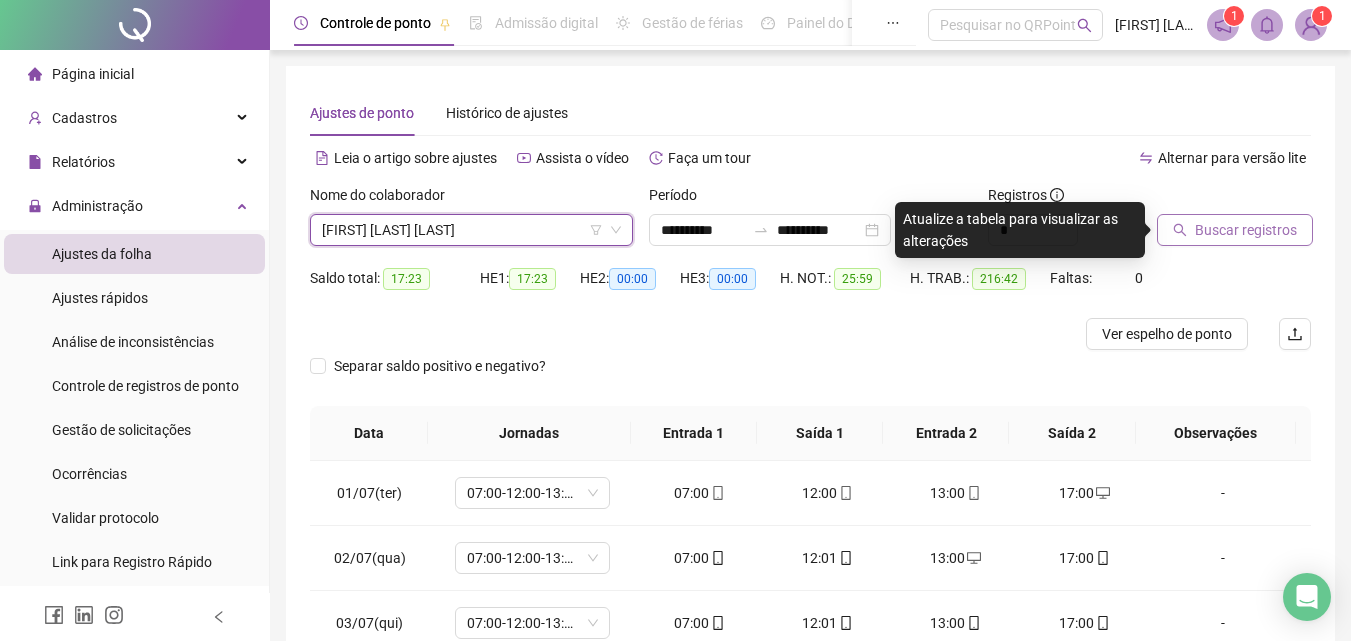 click on "Buscar registros" at bounding box center (1246, 230) 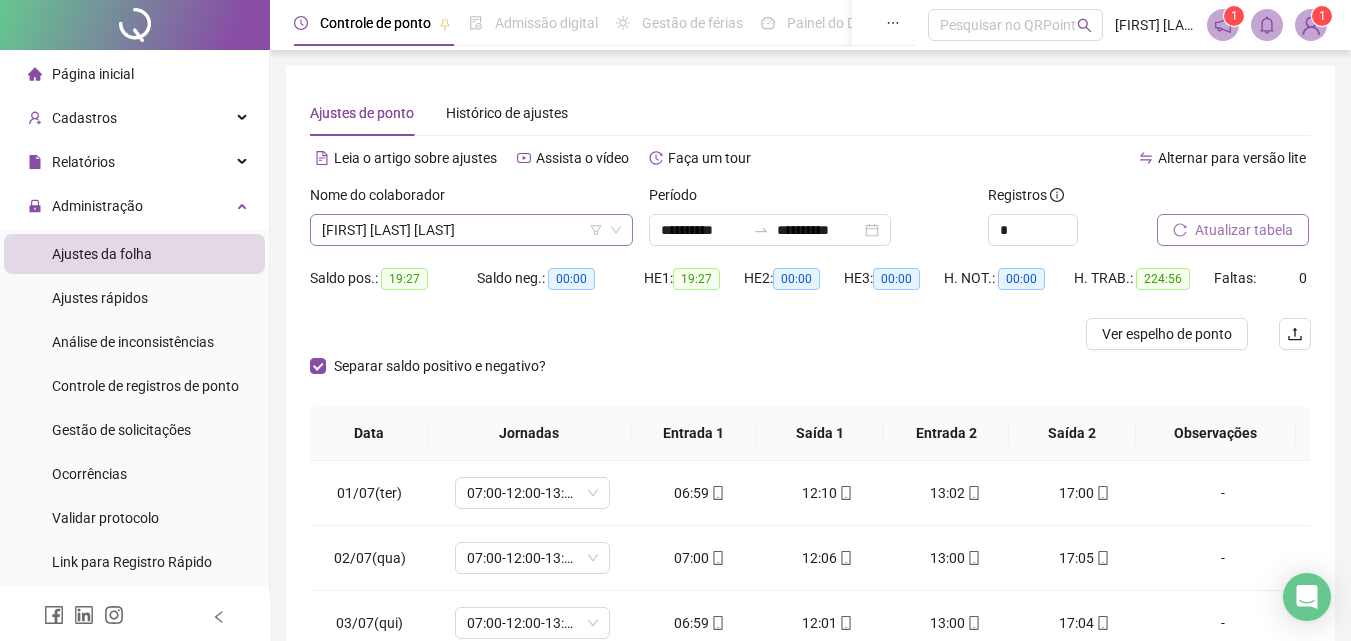 click on "[FIRST] [LAST] [LAST]" at bounding box center [471, 230] 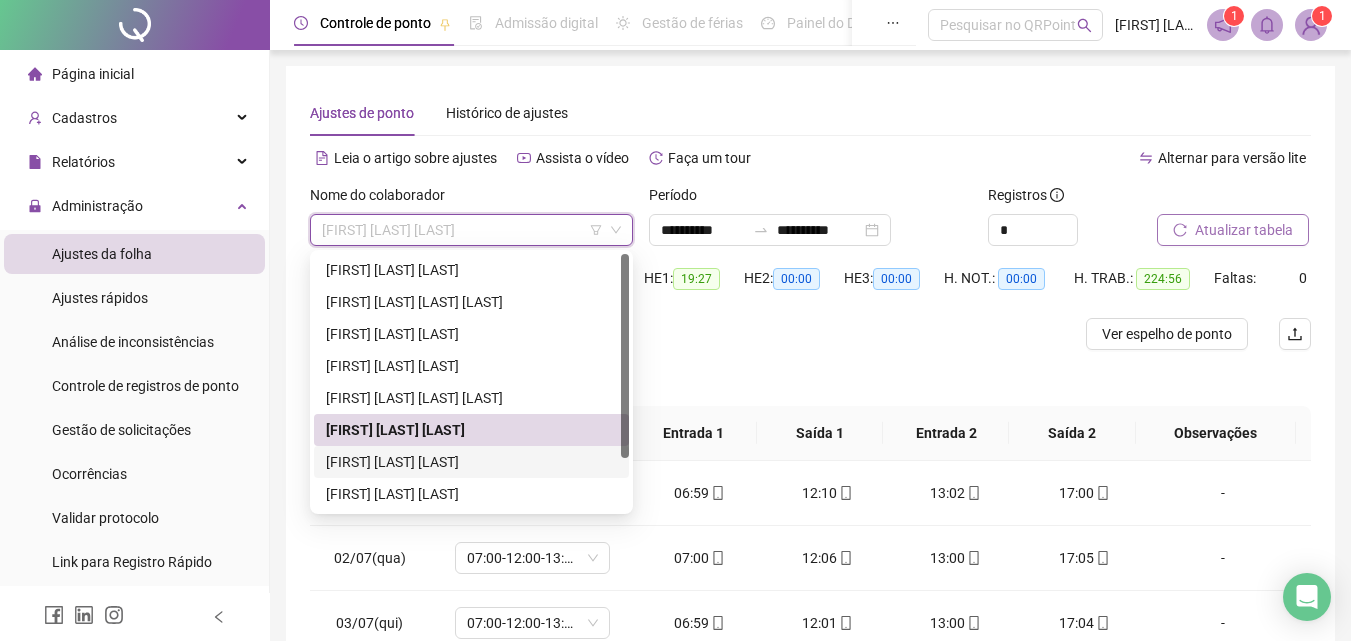 click on "[FIRST] [LAST] [LAST]" at bounding box center (471, 462) 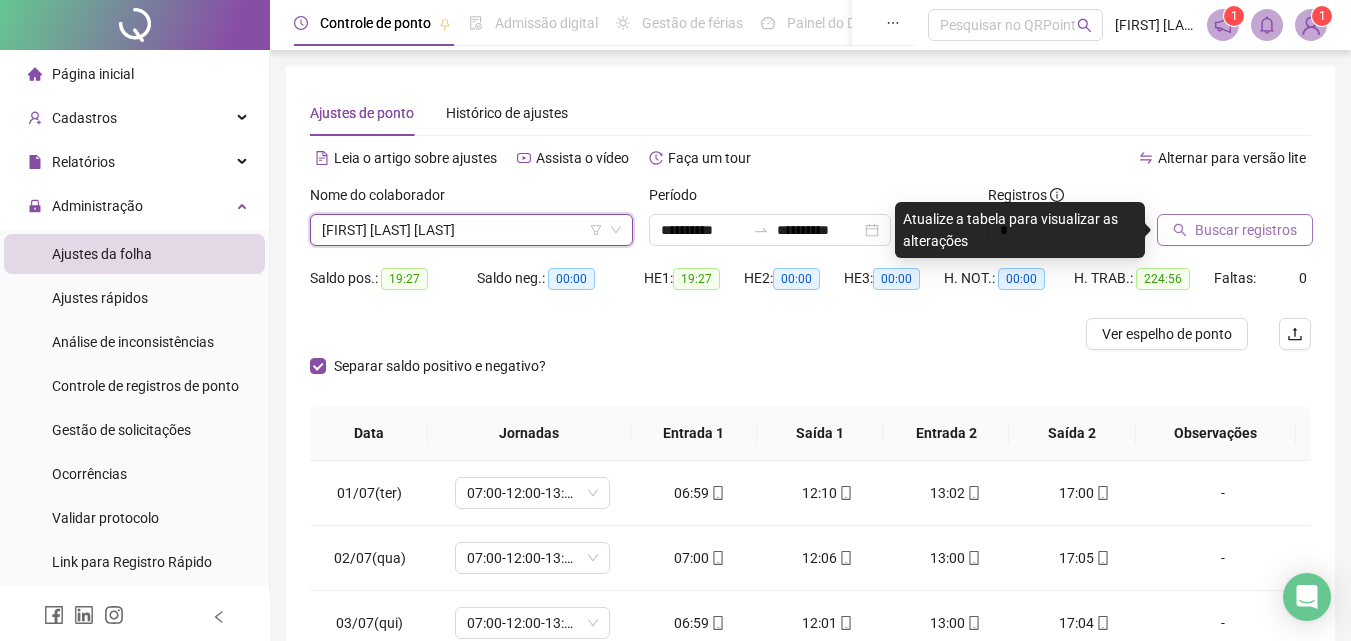 click on "Buscar registros" at bounding box center [1246, 230] 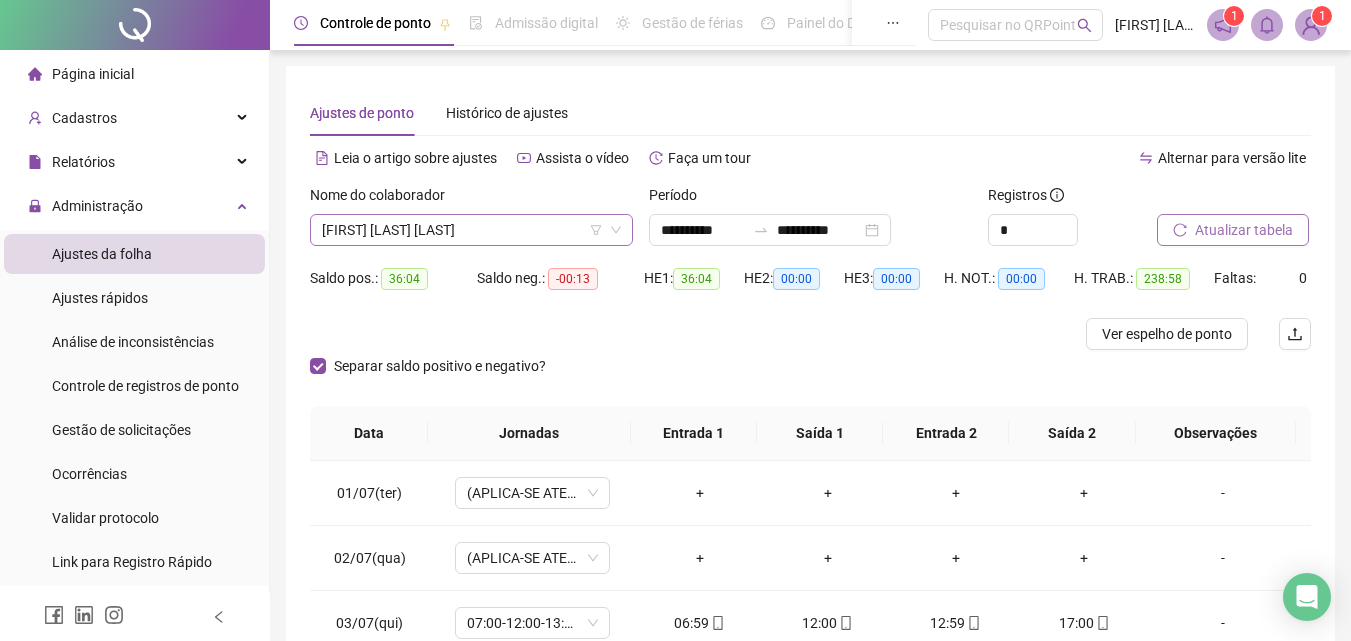 click on "[FIRST] [LAST] [LAST]" at bounding box center (471, 230) 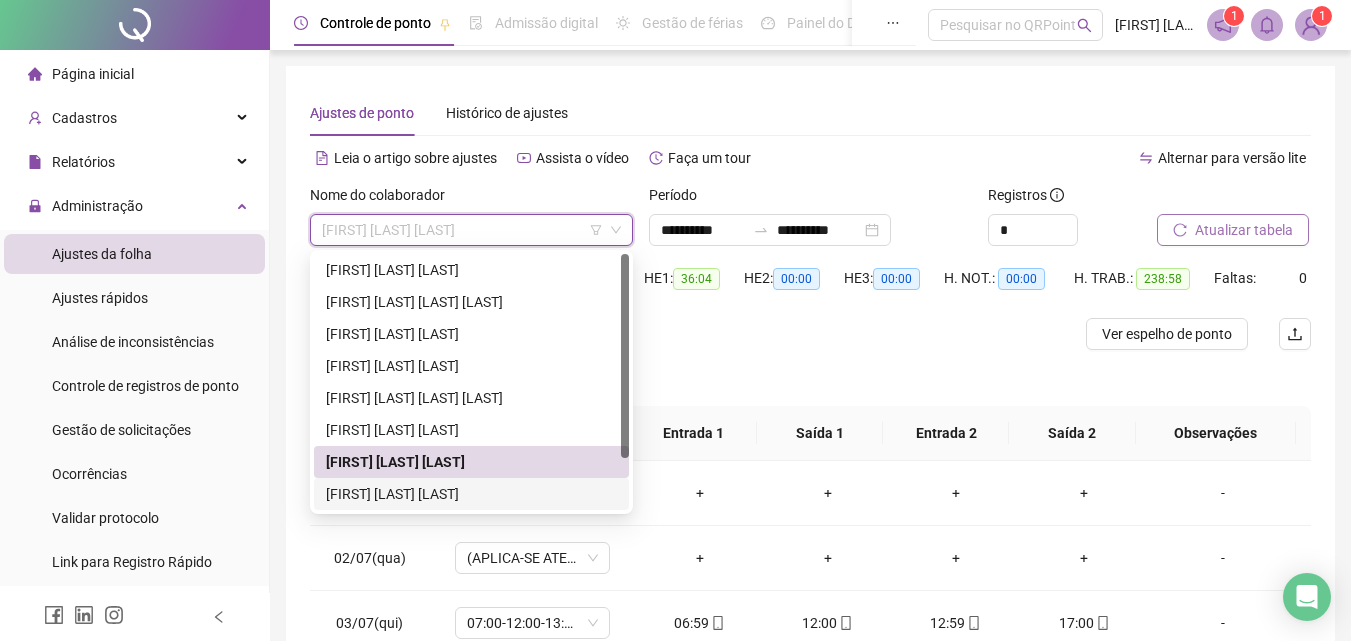 click on "[FIRST] [LAST] [LAST]" at bounding box center [471, 494] 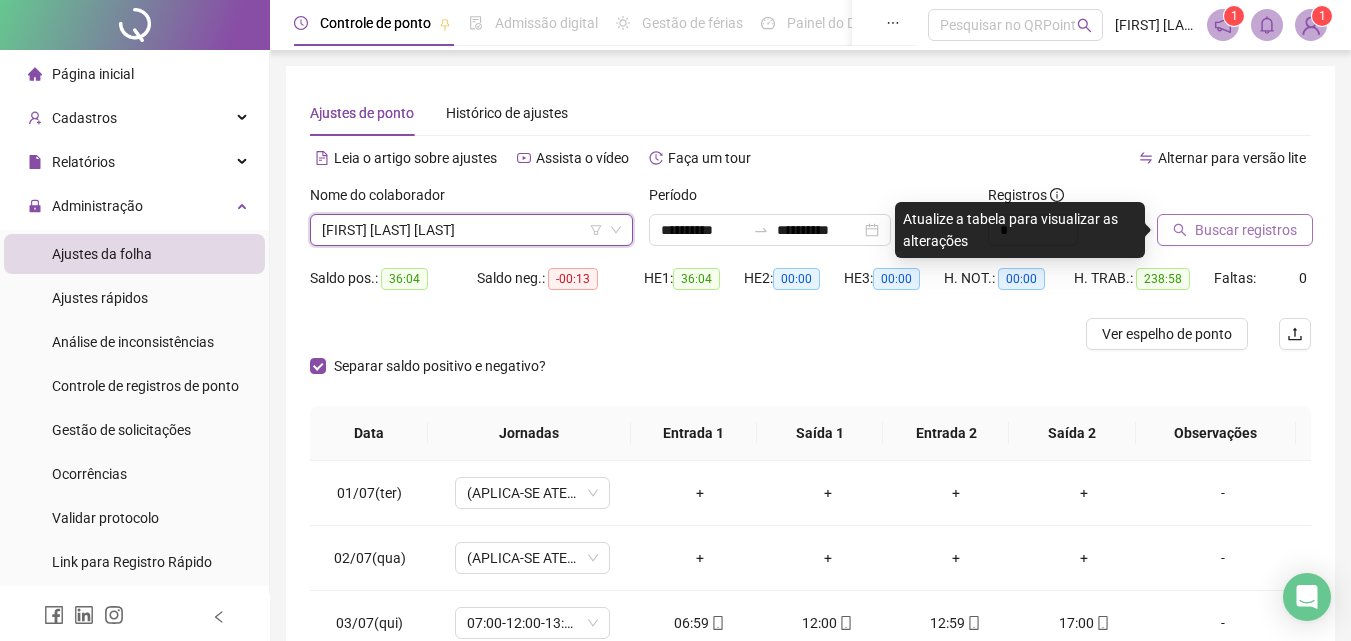 click on "Buscar registros" at bounding box center (1246, 230) 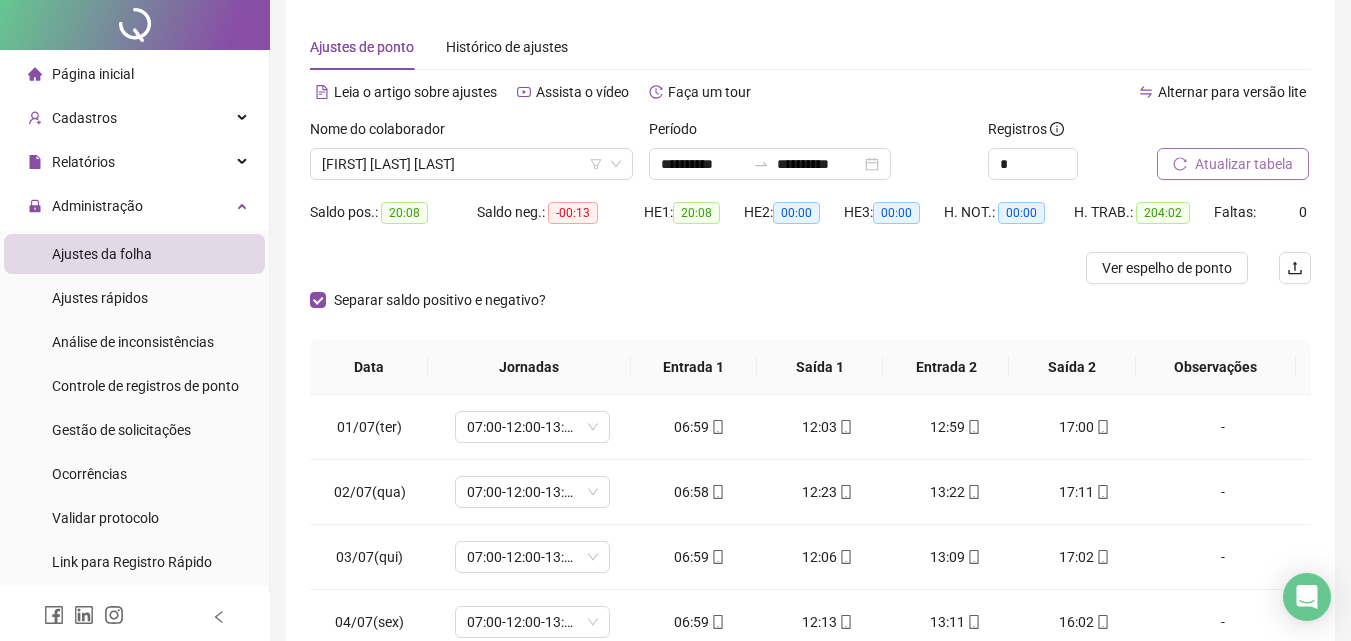 scroll, scrollTop: 100, scrollLeft: 0, axis: vertical 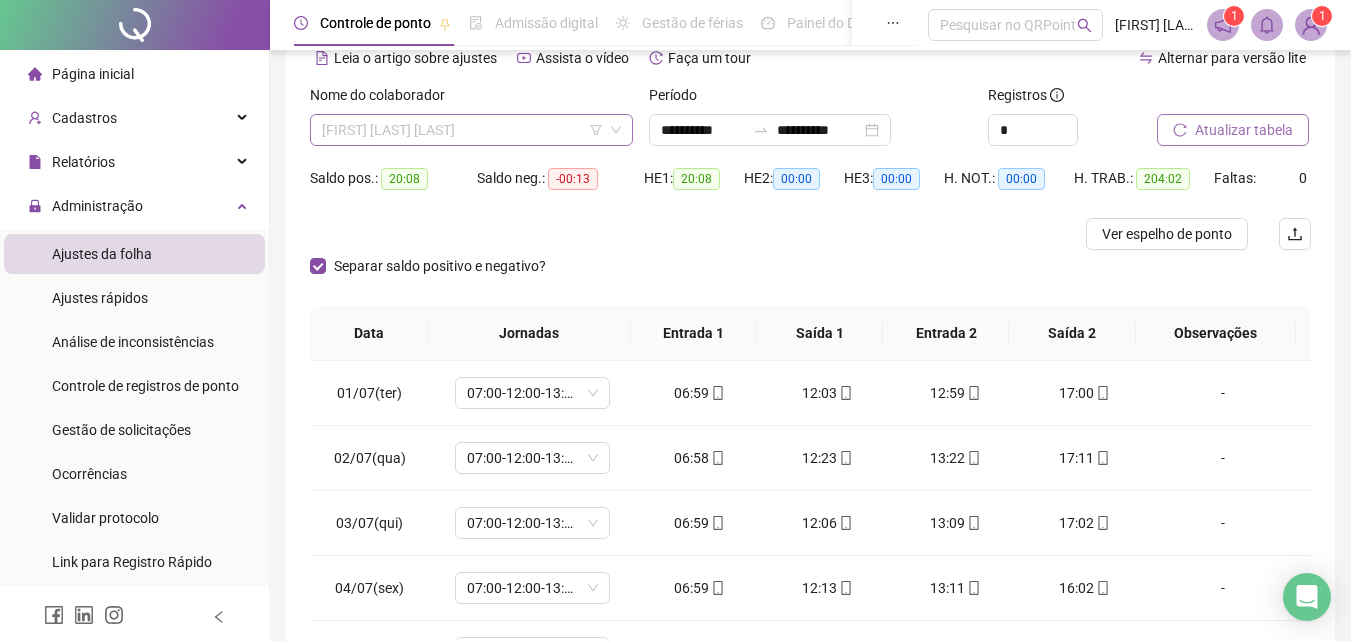 click on "[FIRST] [LAST] [LAST]" at bounding box center [471, 130] 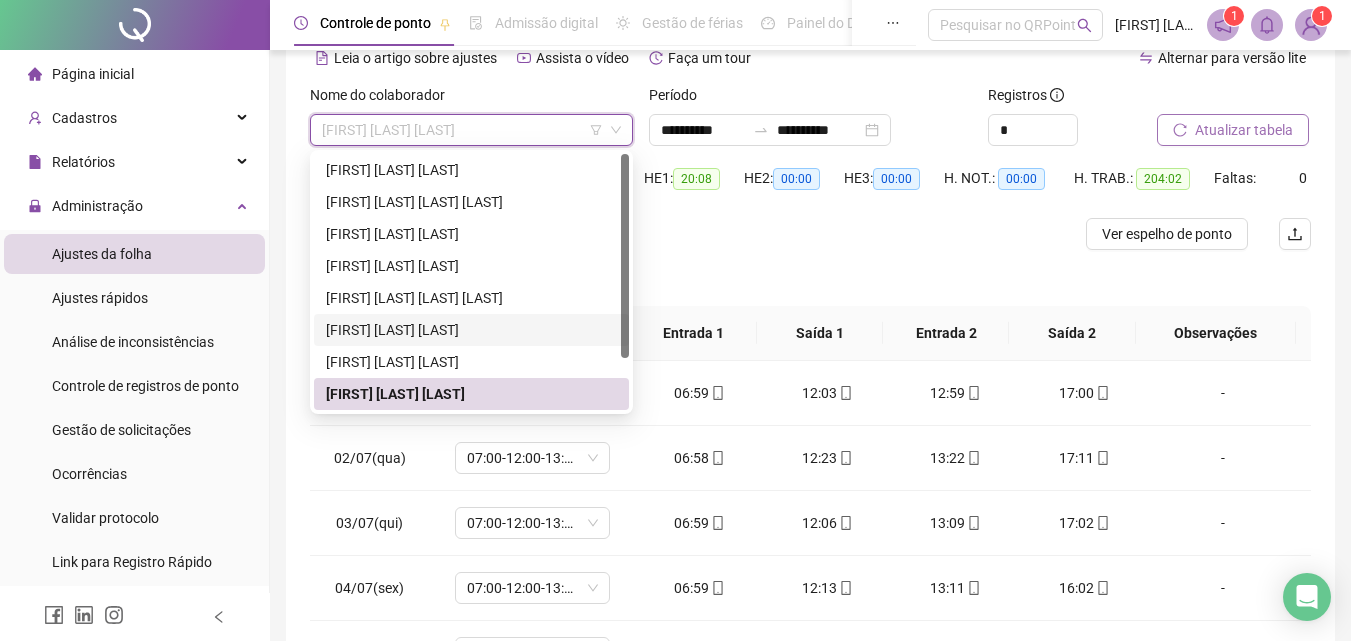 scroll, scrollTop: 64, scrollLeft: 0, axis: vertical 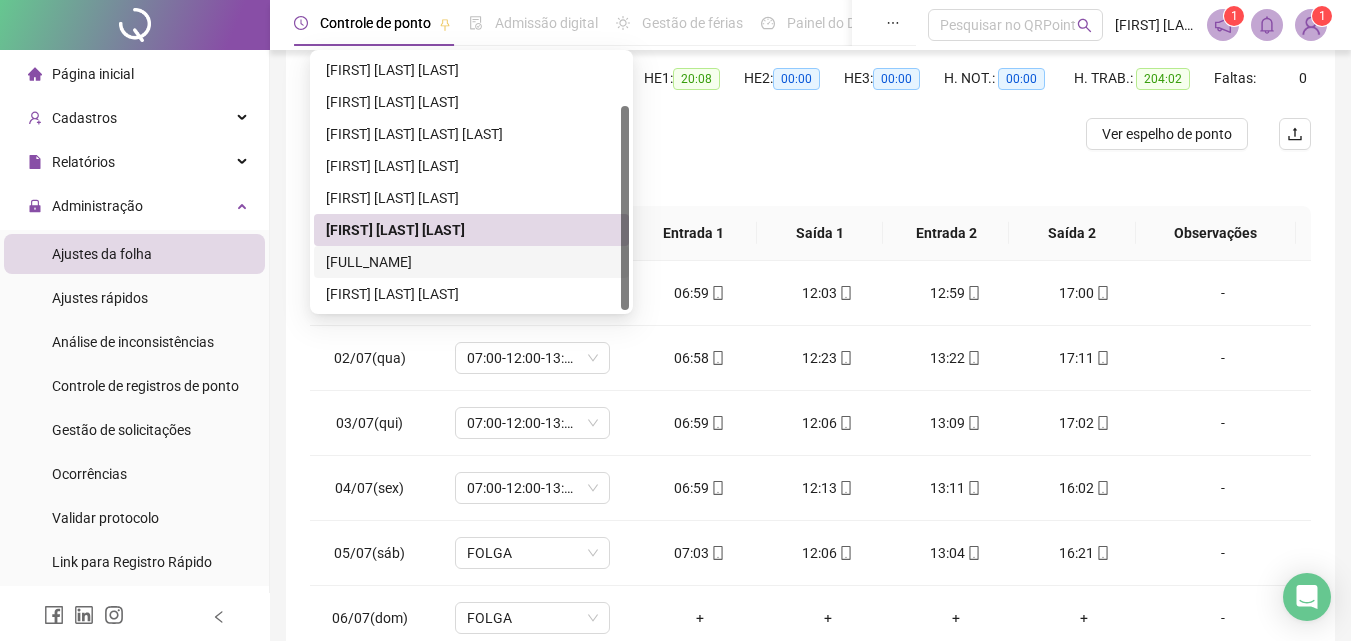 click on "[FULL_NAME]" at bounding box center [471, 262] 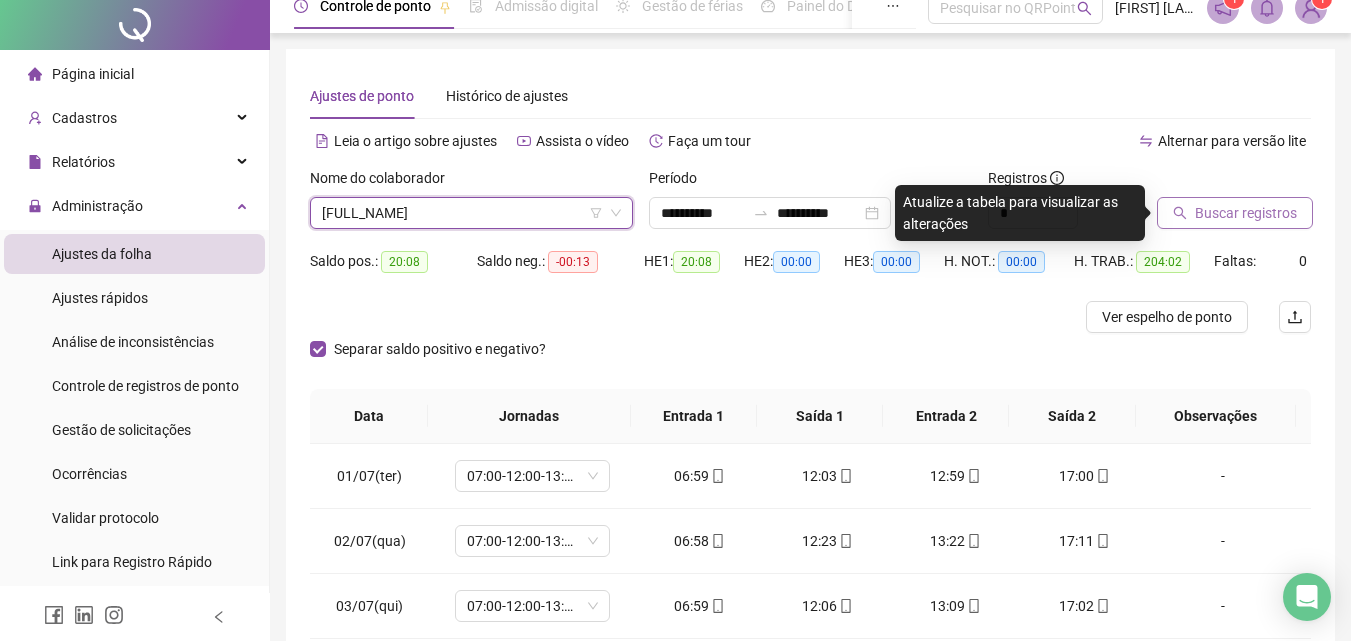 scroll, scrollTop: 0, scrollLeft: 0, axis: both 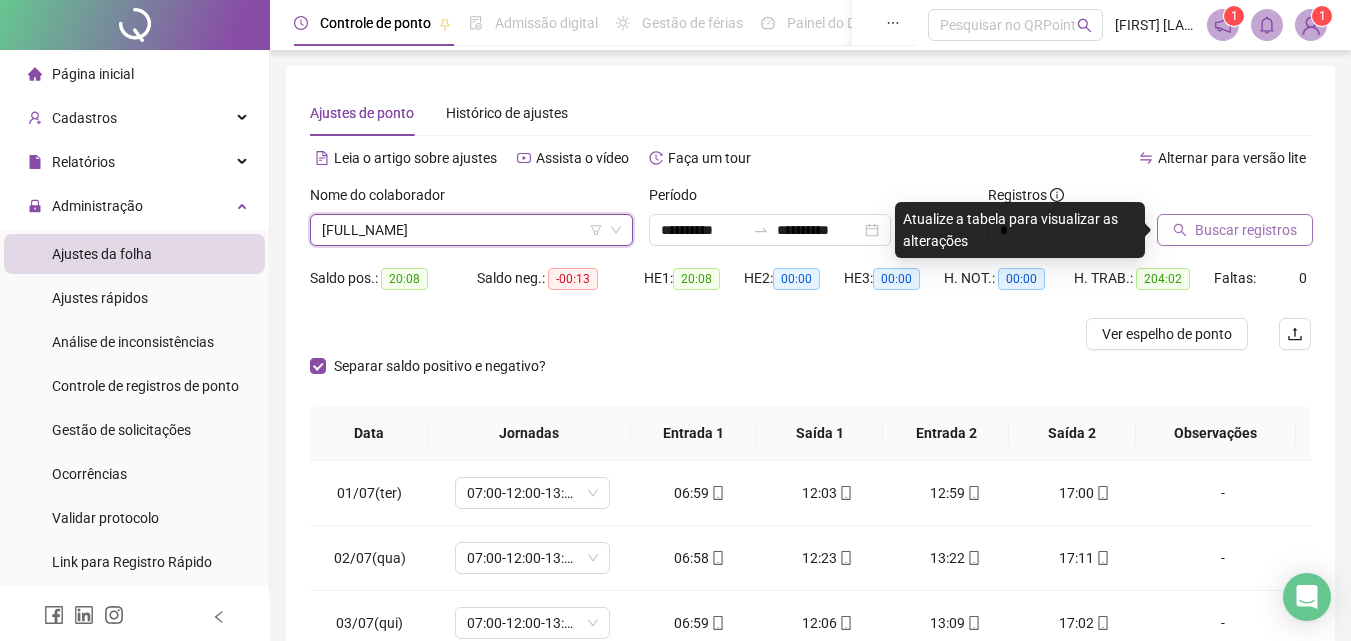 click on "Buscar registros" at bounding box center (1246, 230) 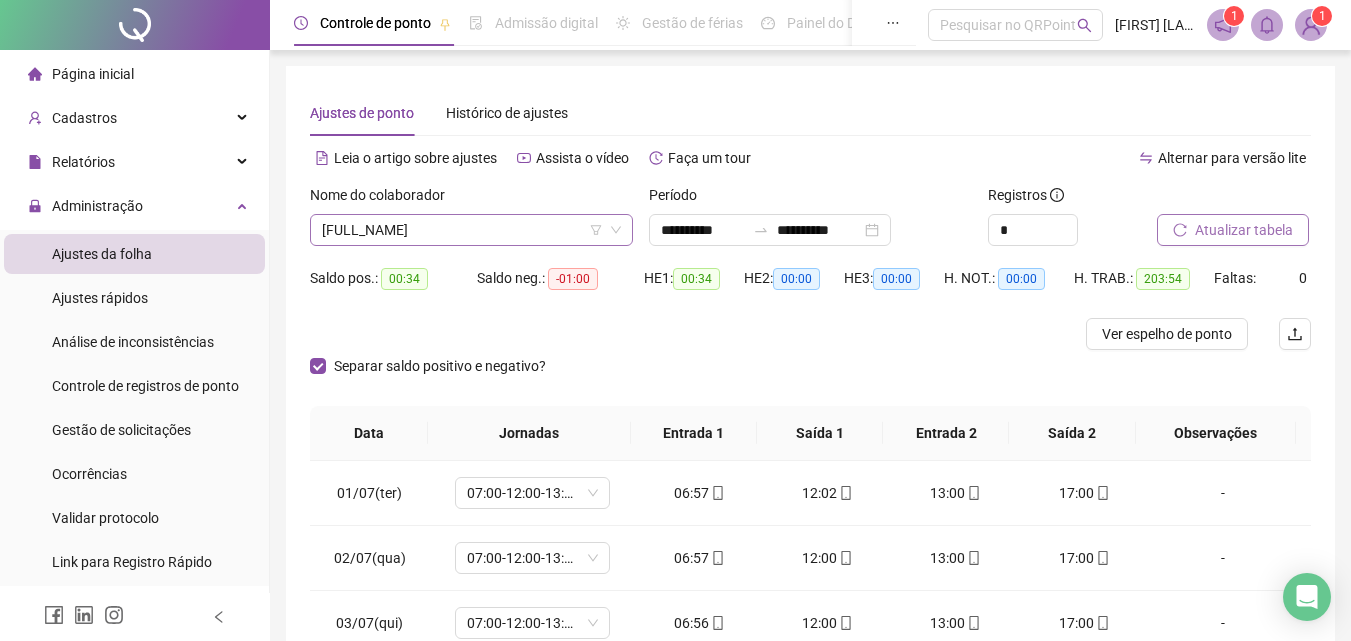 click on "[FULL_NAME]" at bounding box center (471, 230) 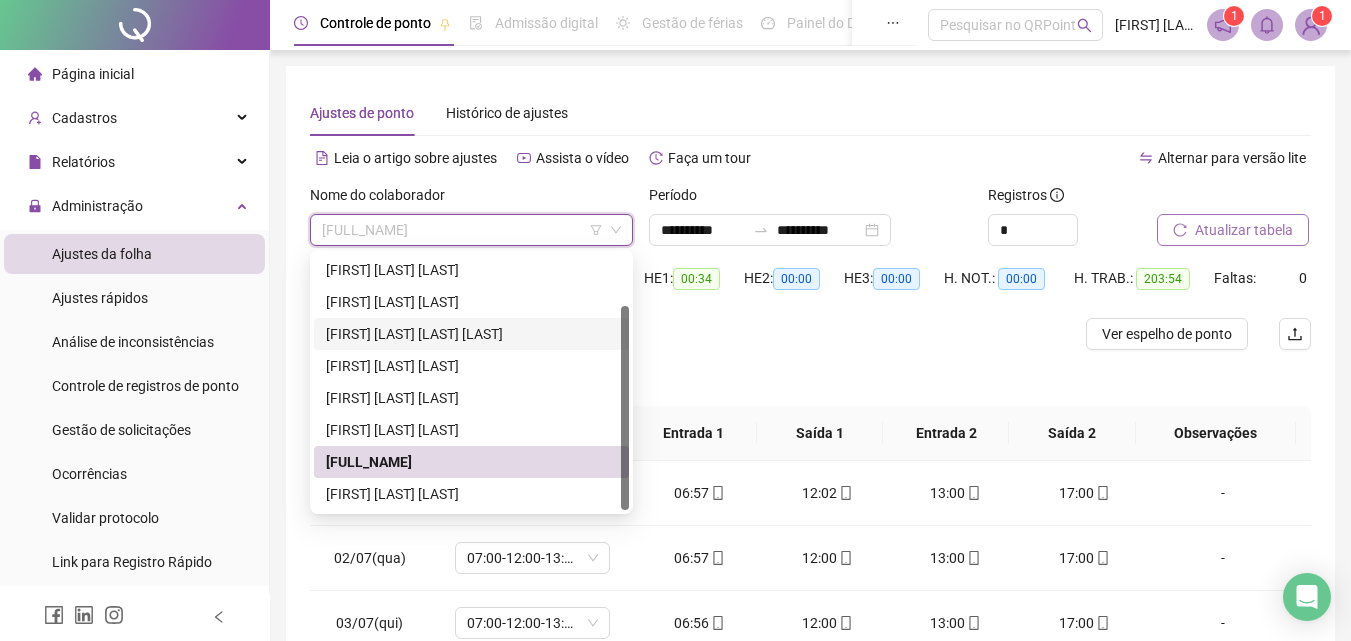 click at bounding box center (685, 334) 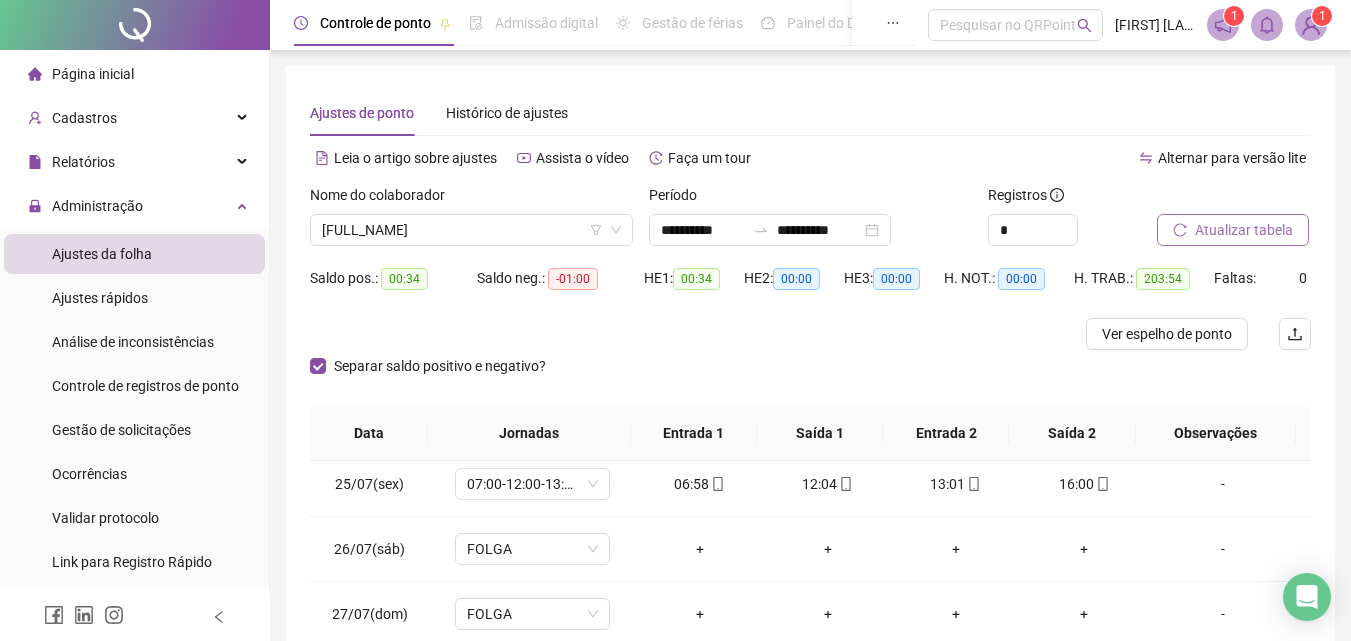 scroll, scrollTop: 1588, scrollLeft: 0, axis: vertical 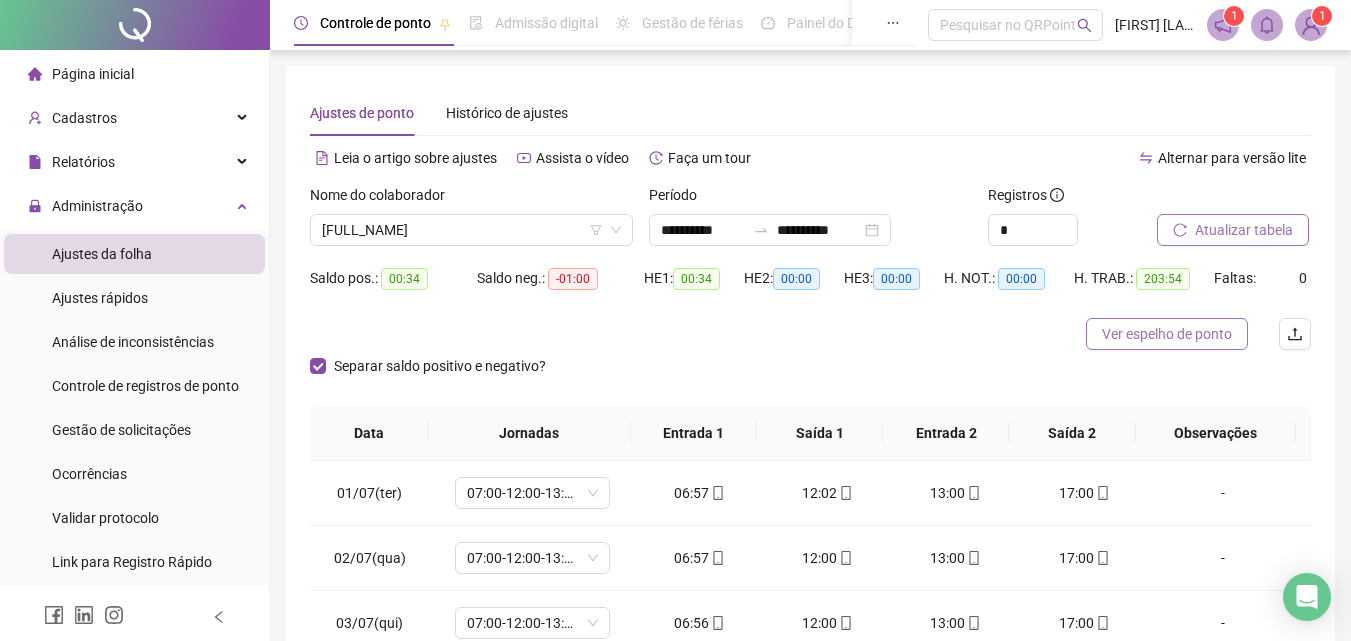click on "Ver espelho de ponto" at bounding box center [1167, 334] 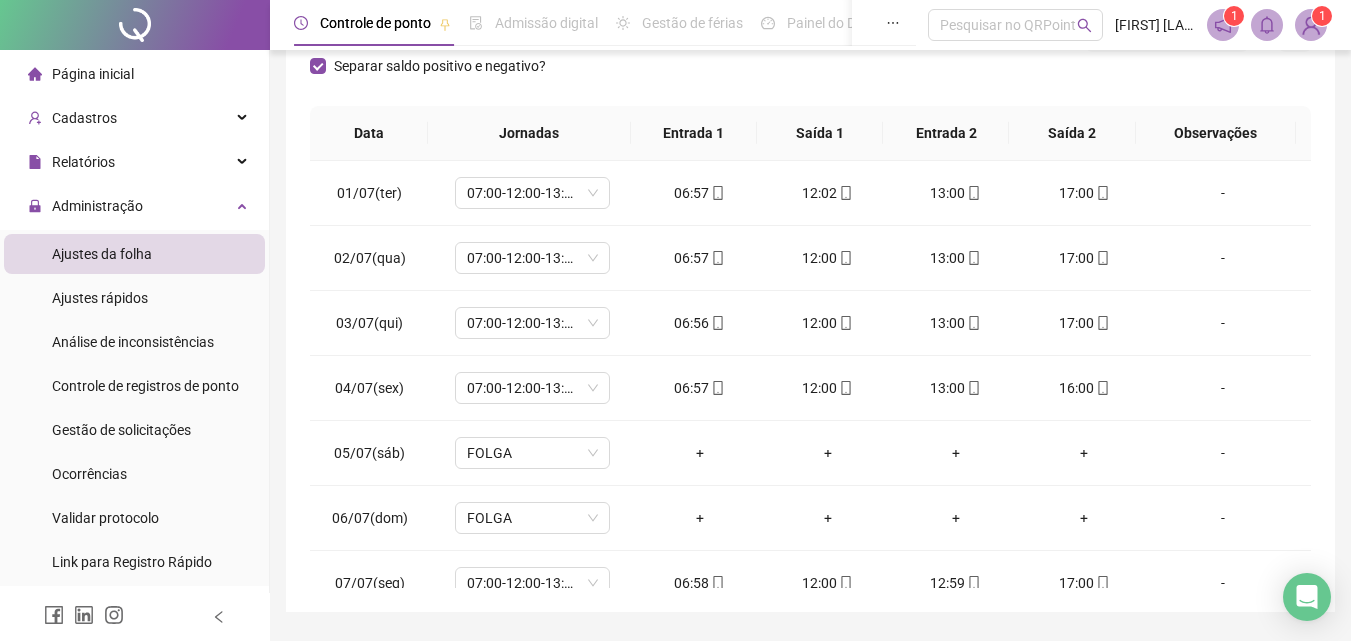 scroll, scrollTop: 357, scrollLeft: 0, axis: vertical 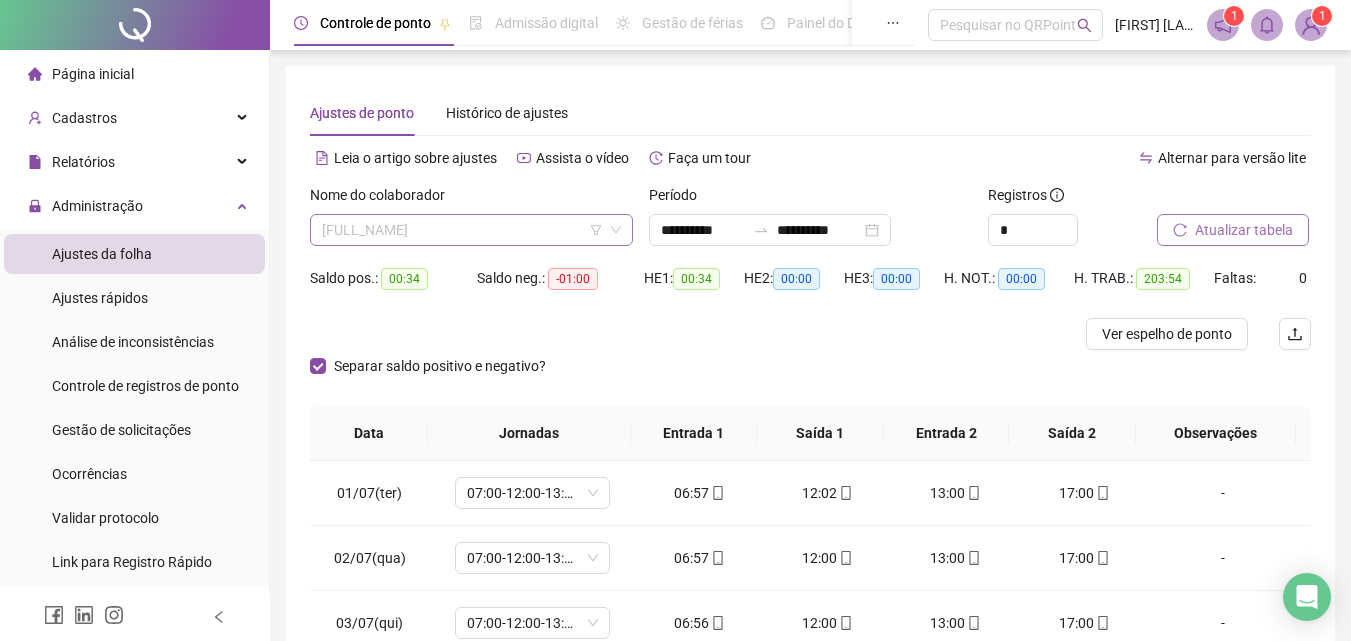 click on "[FULL_NAME]" at bounding box center [471, 230] 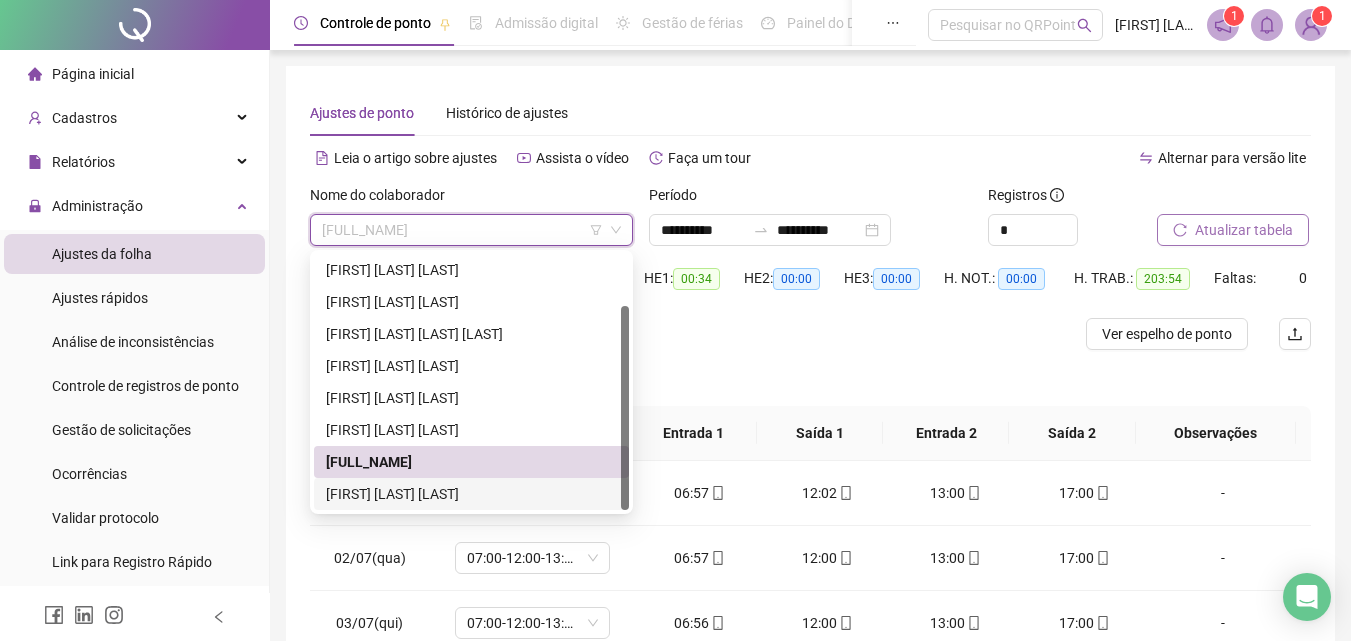 click on "[FIRST] [LAST] [LAST]" at bounding box center (471, 494) 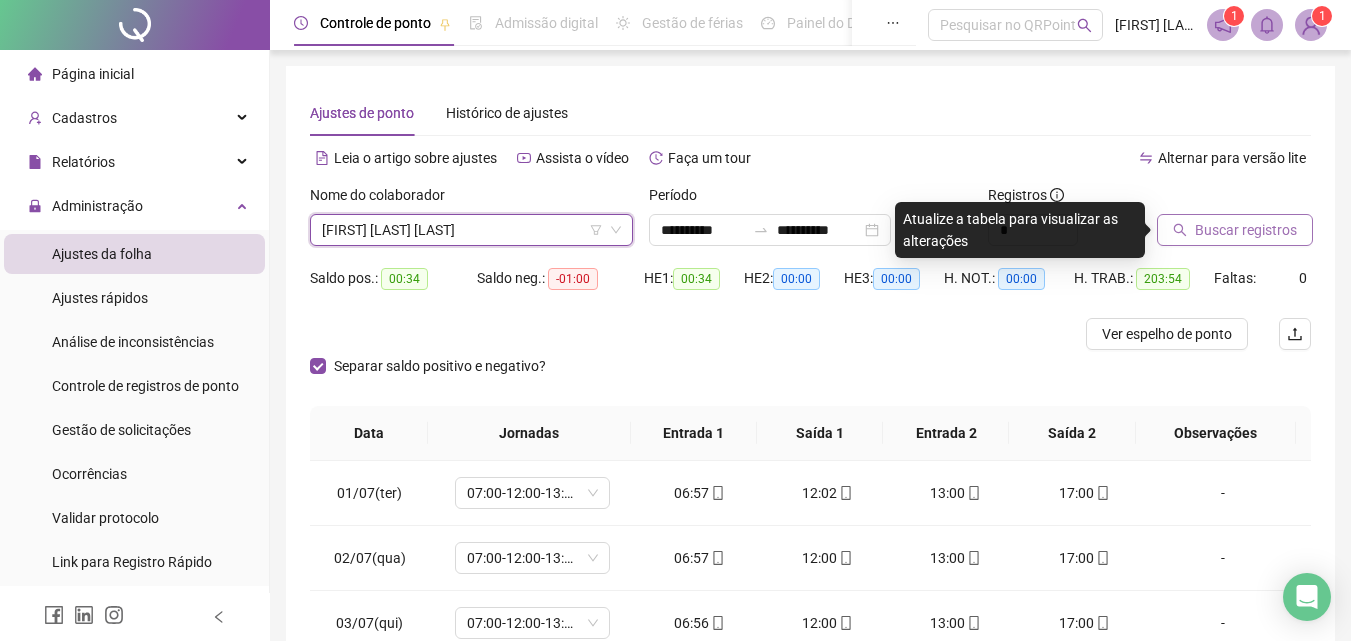 click on "Buscar registros" at bounding box center [1246, 230] 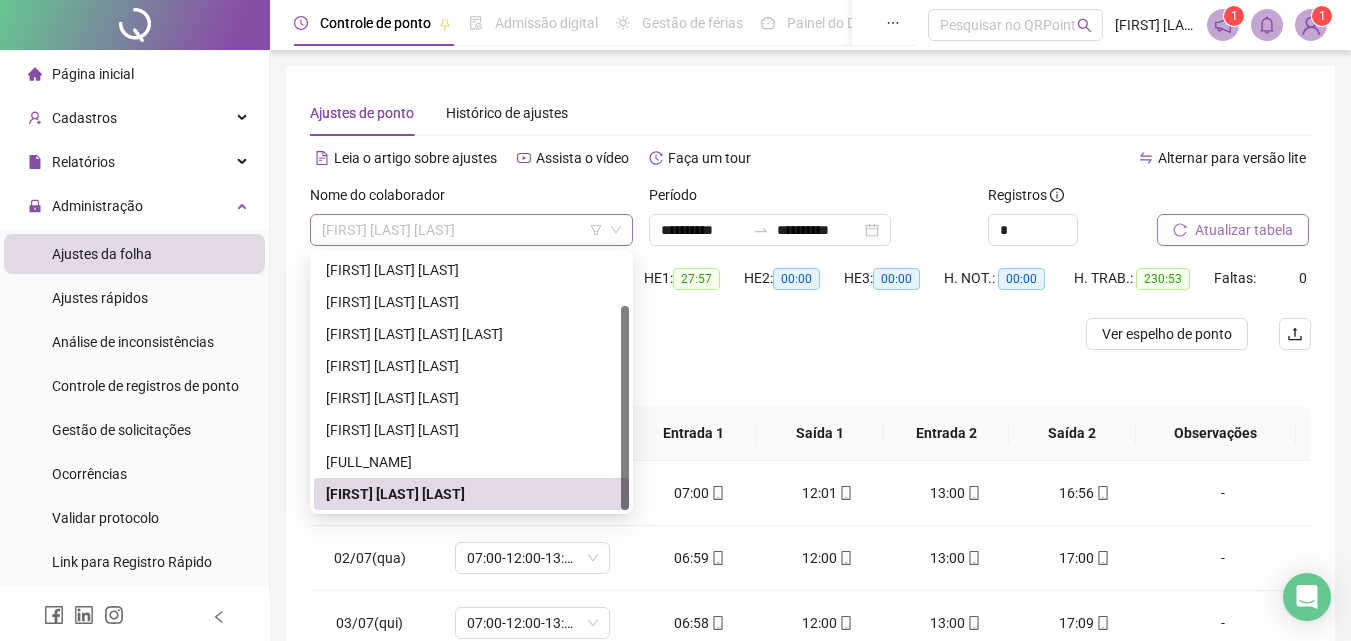click on "[FIRST] [LAST] [LAST]" at bounding box center (471, 230) 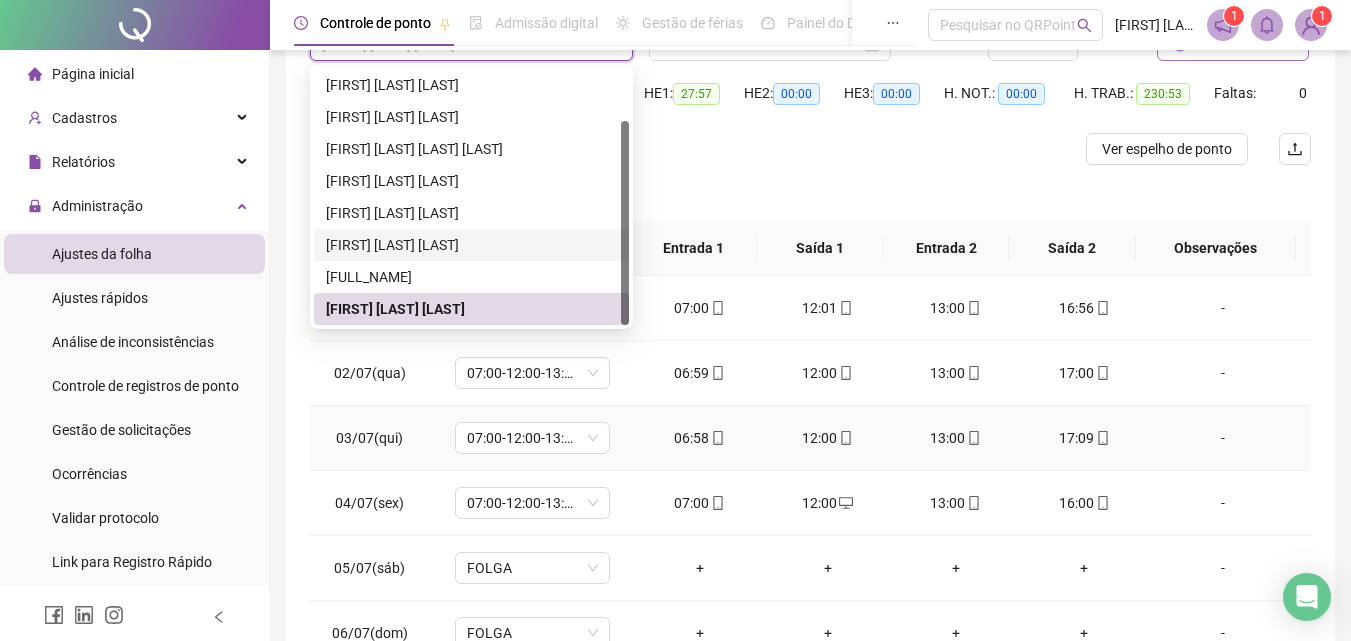 scroll, scrollTop: 200, scrollLeft: 0, axis: vertical 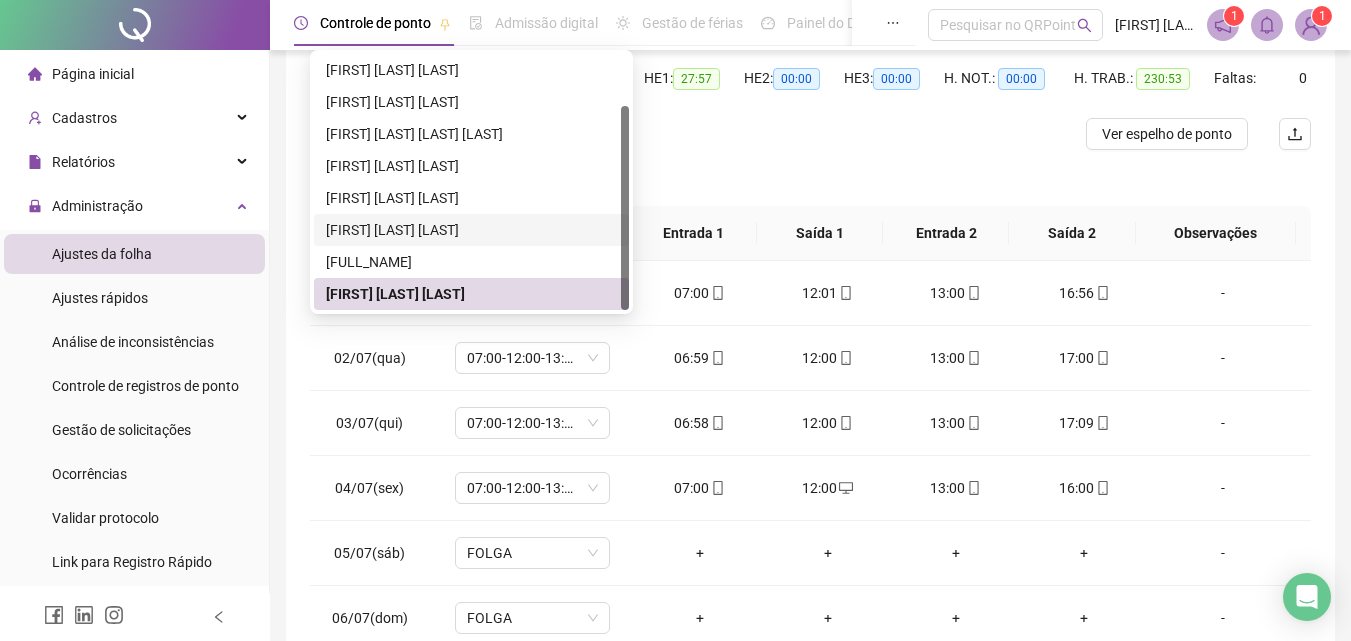 click on "Separar saldo positivo e negativo?" at bounding box center [810, 178] 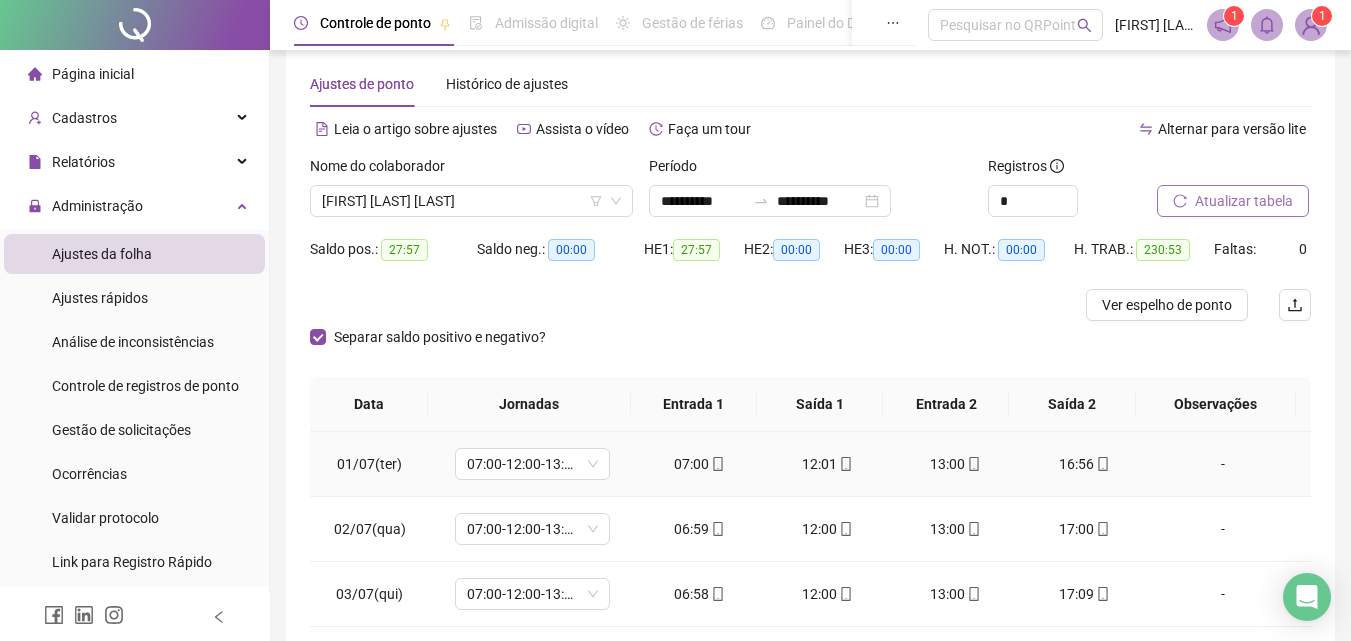 scroll, scrollTop: 0, scrollLeft: 0, axis: both 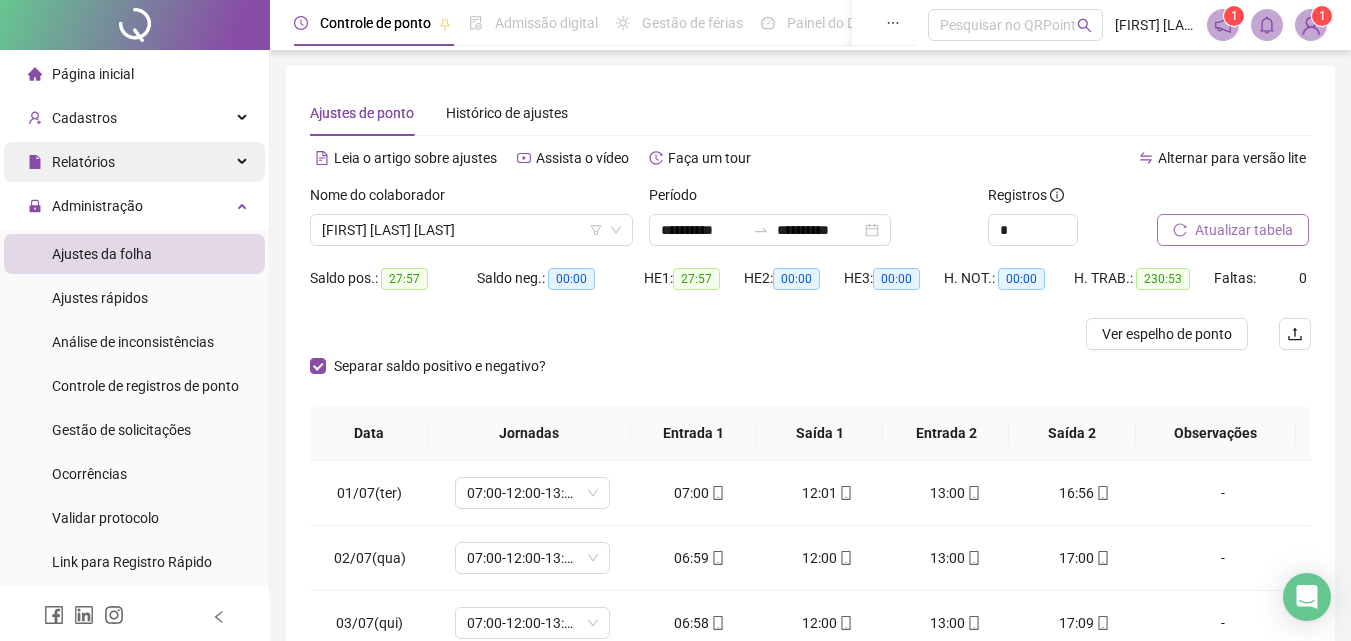 click on "Relatórios" at bounding box center (134, 162) 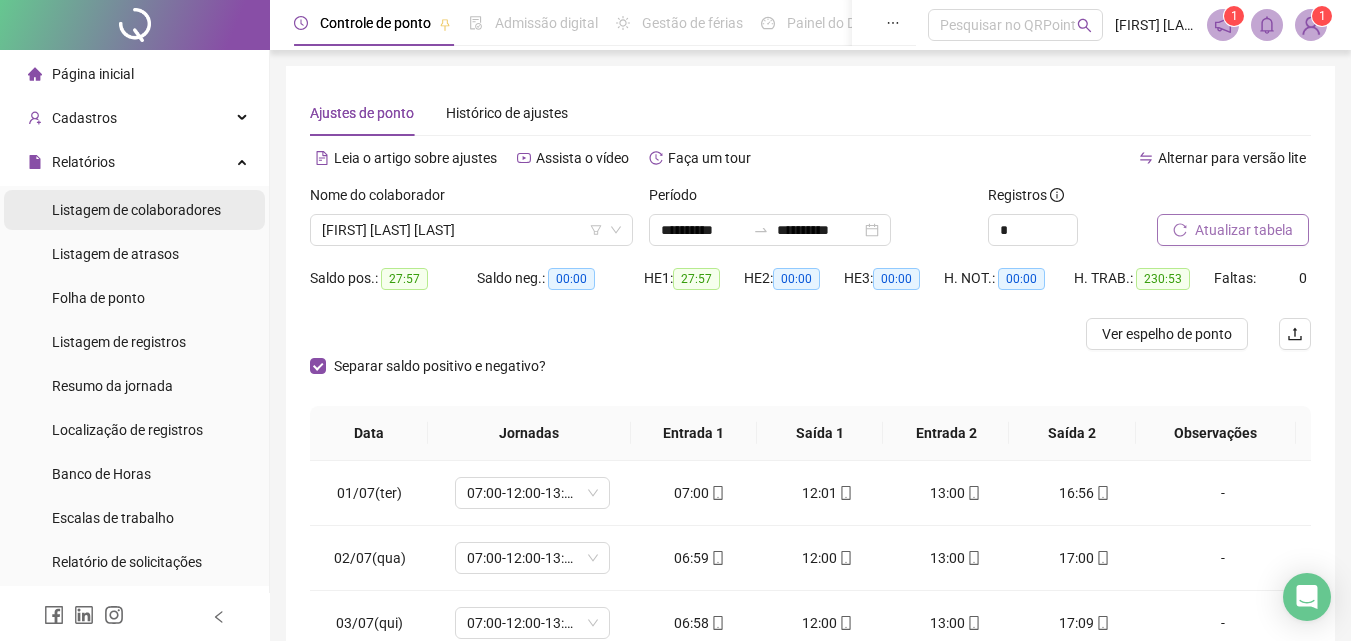click on "Listagem de colaboradores" at bounding box center [136, 210] 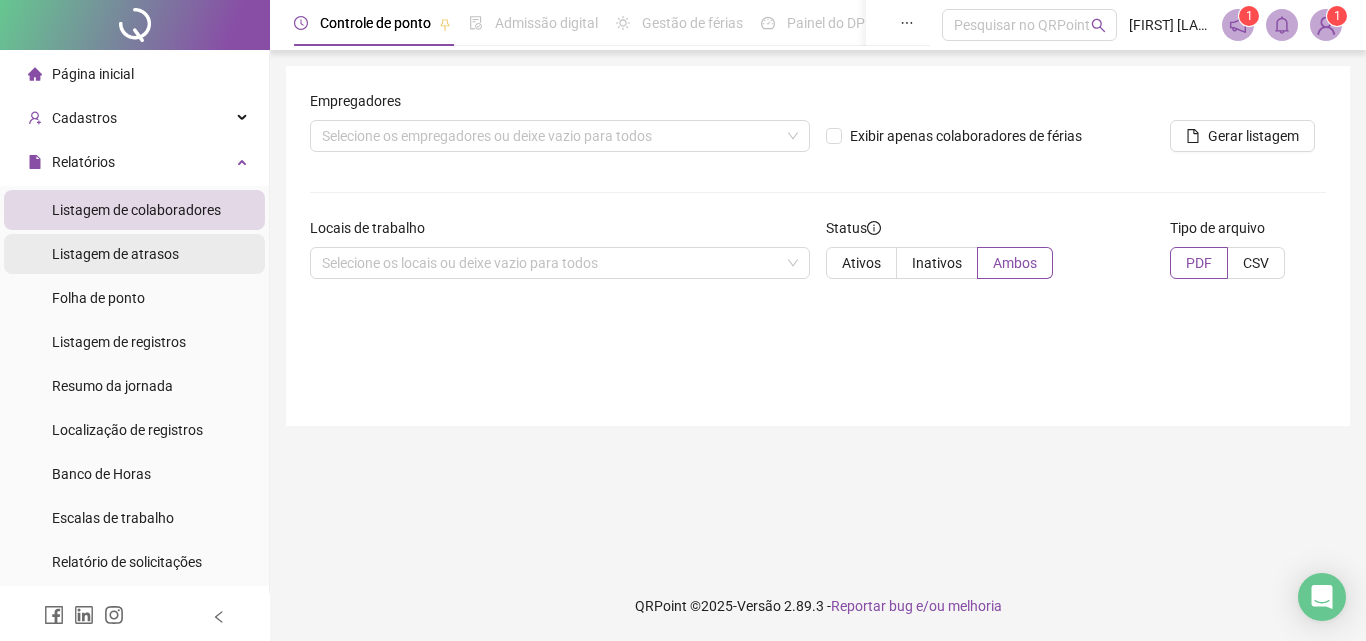 click on "Listagem de atrasos" at bounding box center (115, 254) 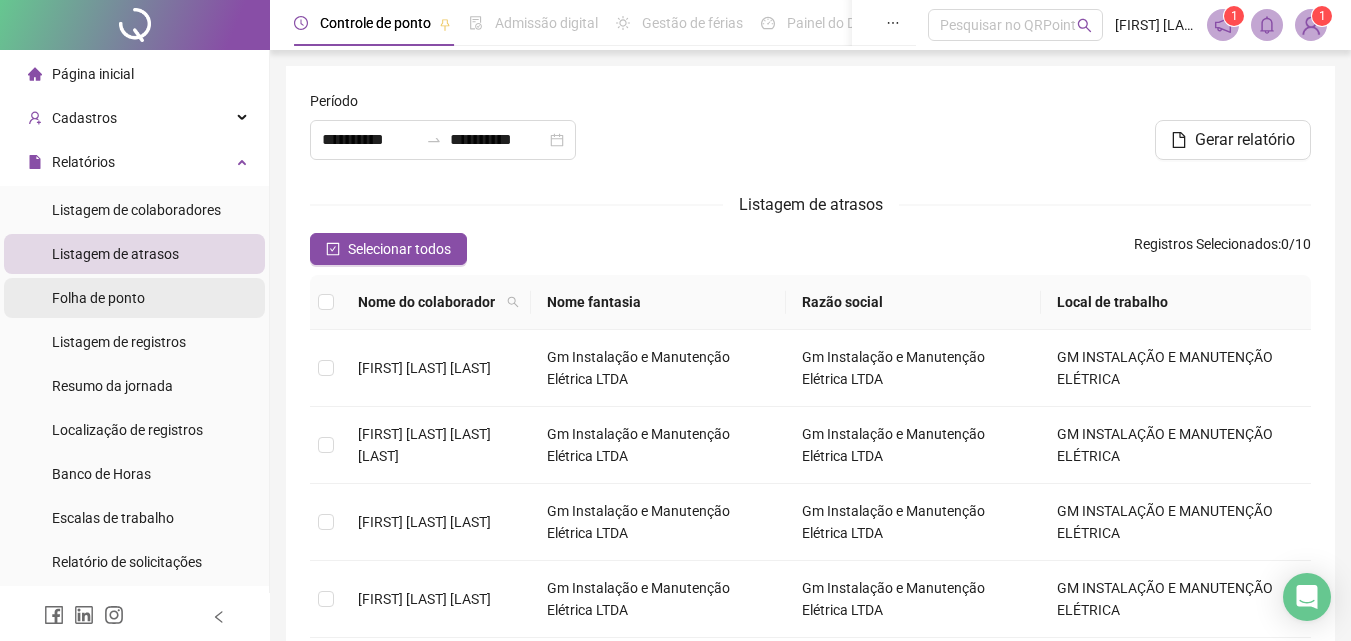 click on "Folha de ponto" at bounding box center (98, 298) 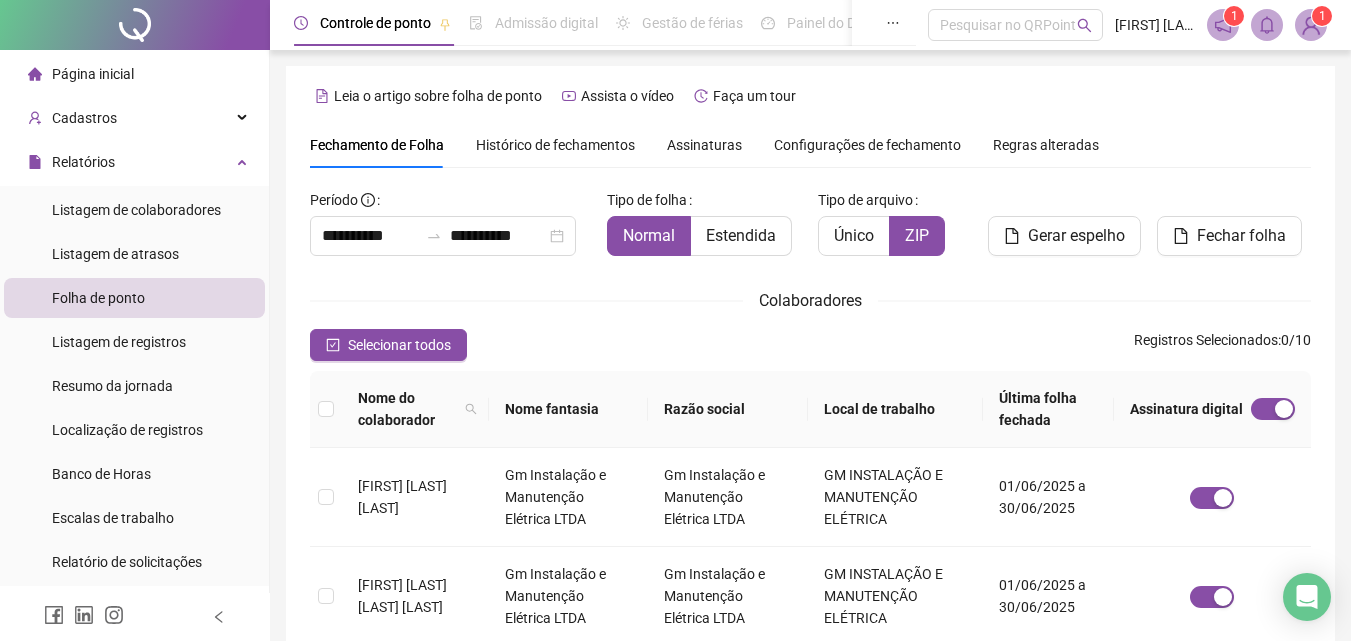 scroll, scrollTop: 89, scrollLeft: 0, axis: vertical 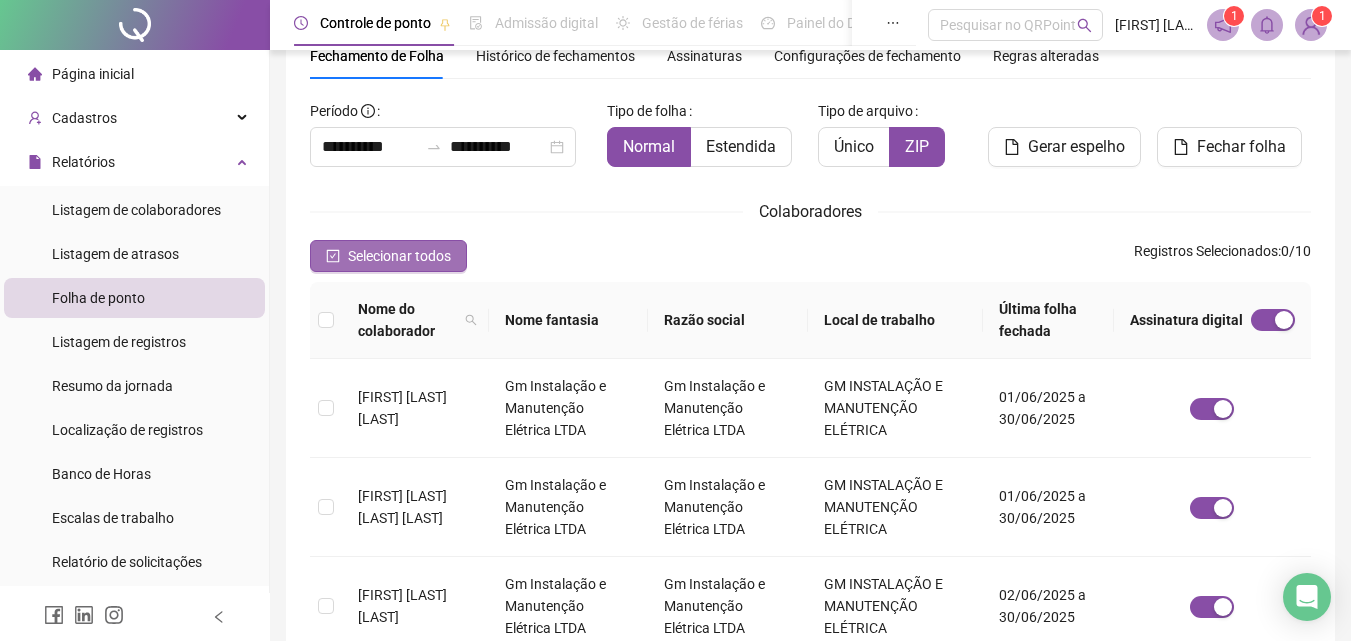 click on "Selecionar todos" at bounding box center [399, 256] 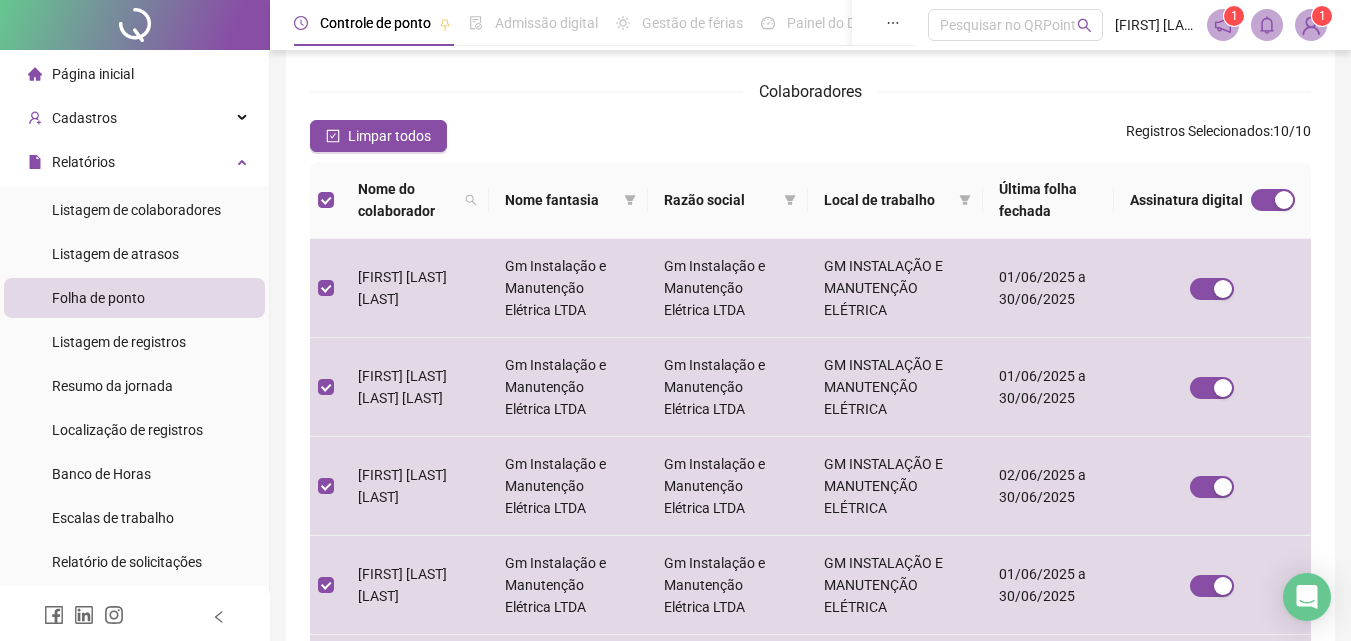scroll, scrollTop: 0, scrollLeft: 0, axis: both 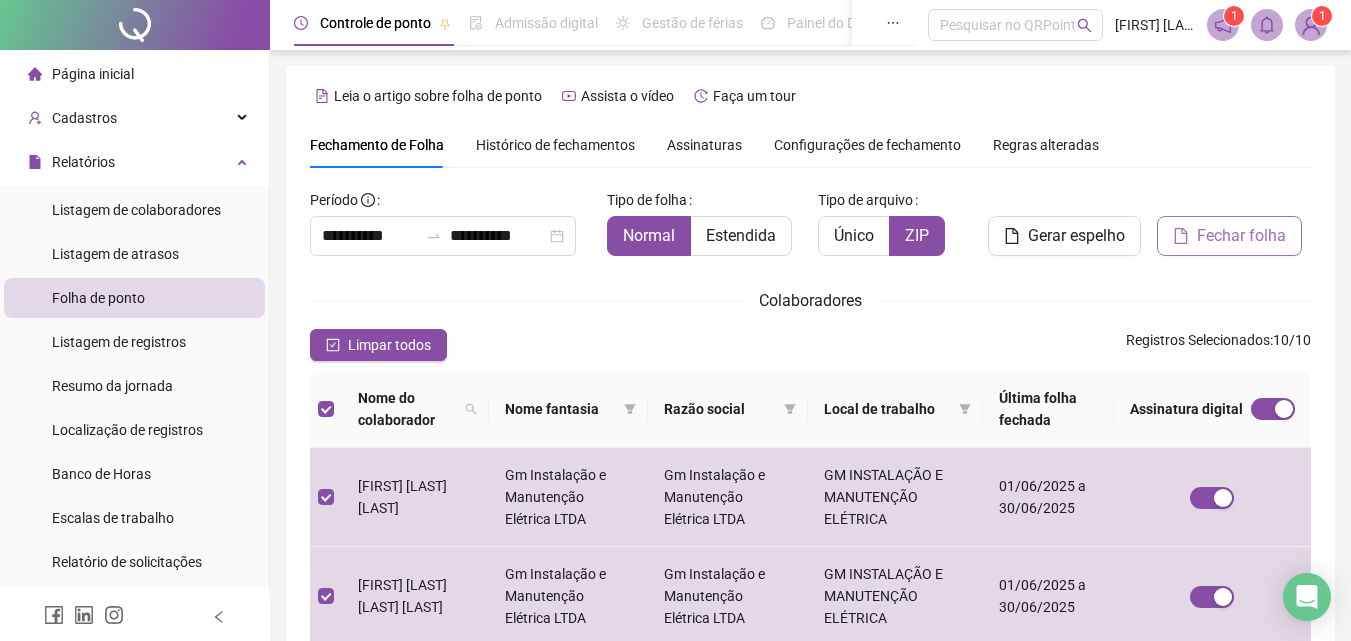 click on "Fechar folha" at bounding box center (1241, 236) 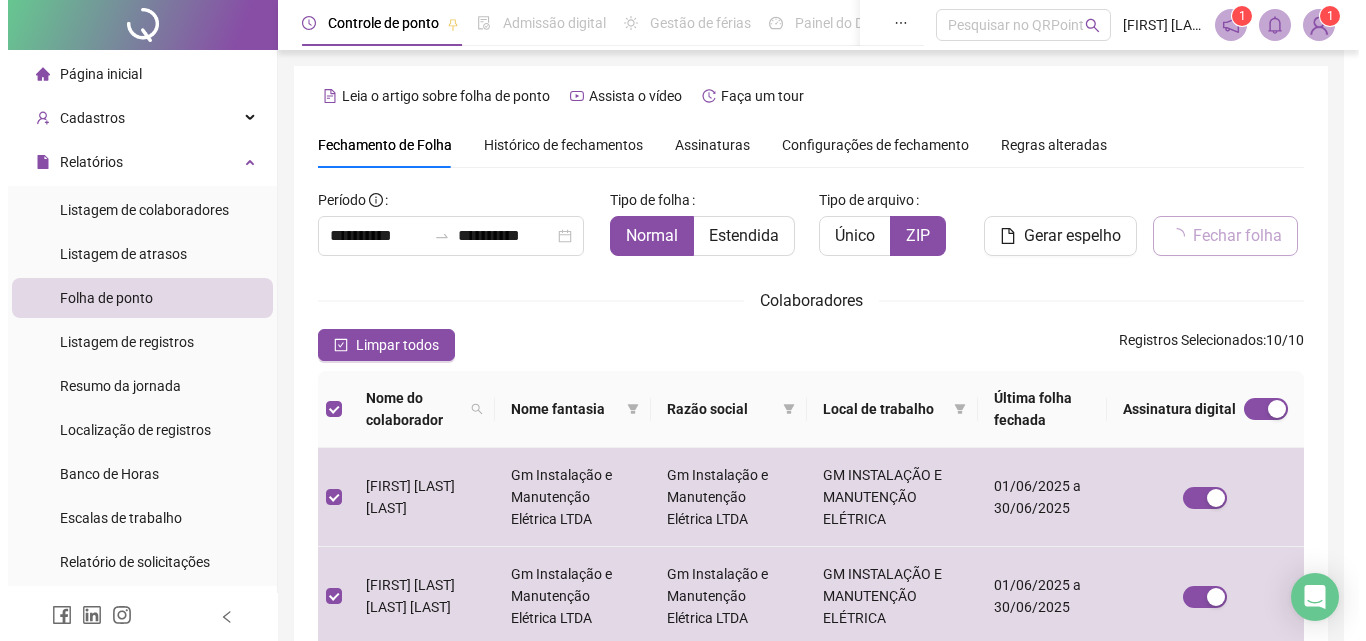 scroll, scrollTop: 89, scrollLeft: 0, axis: vertical 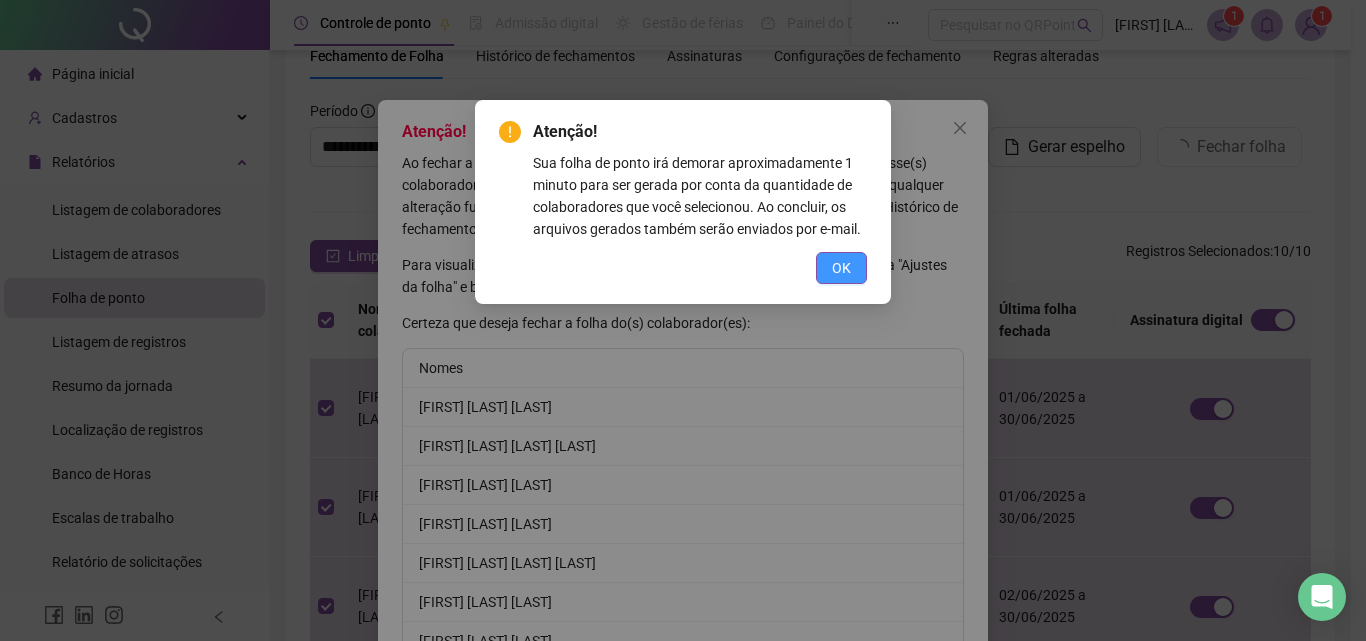 click on "OK" at bounding box center [841, 268] 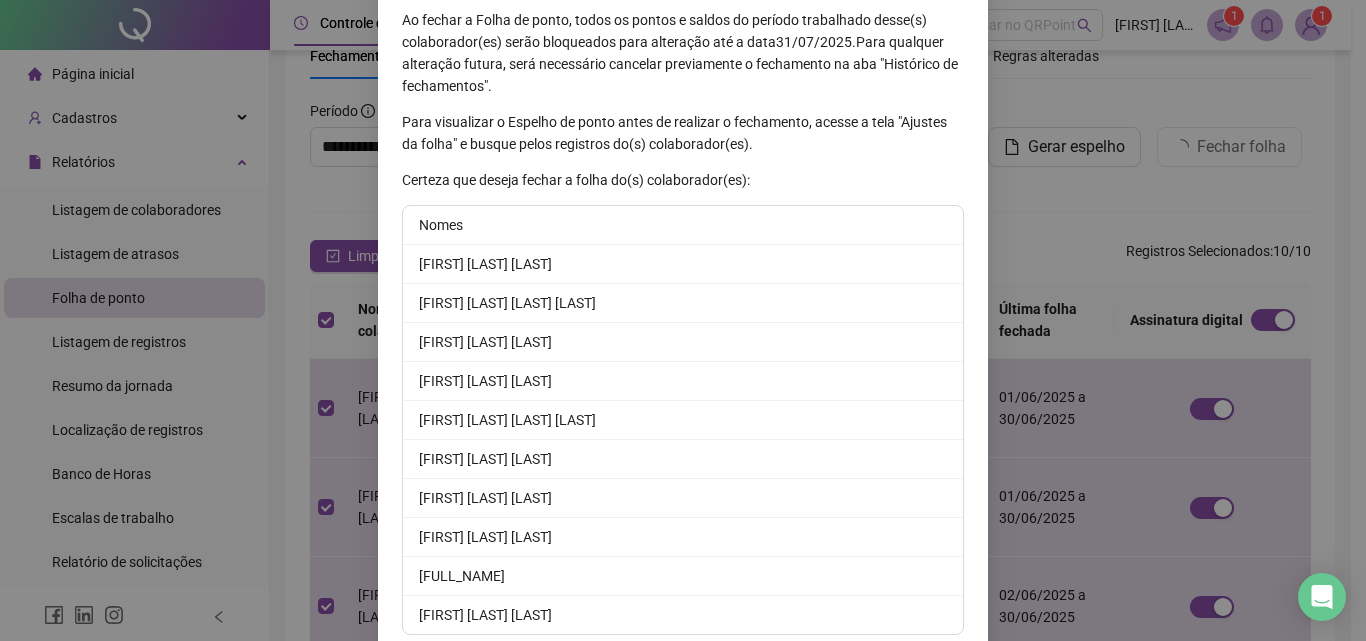 scroll, scrollTop: 225, scrollLeft: 0, axis: vertical 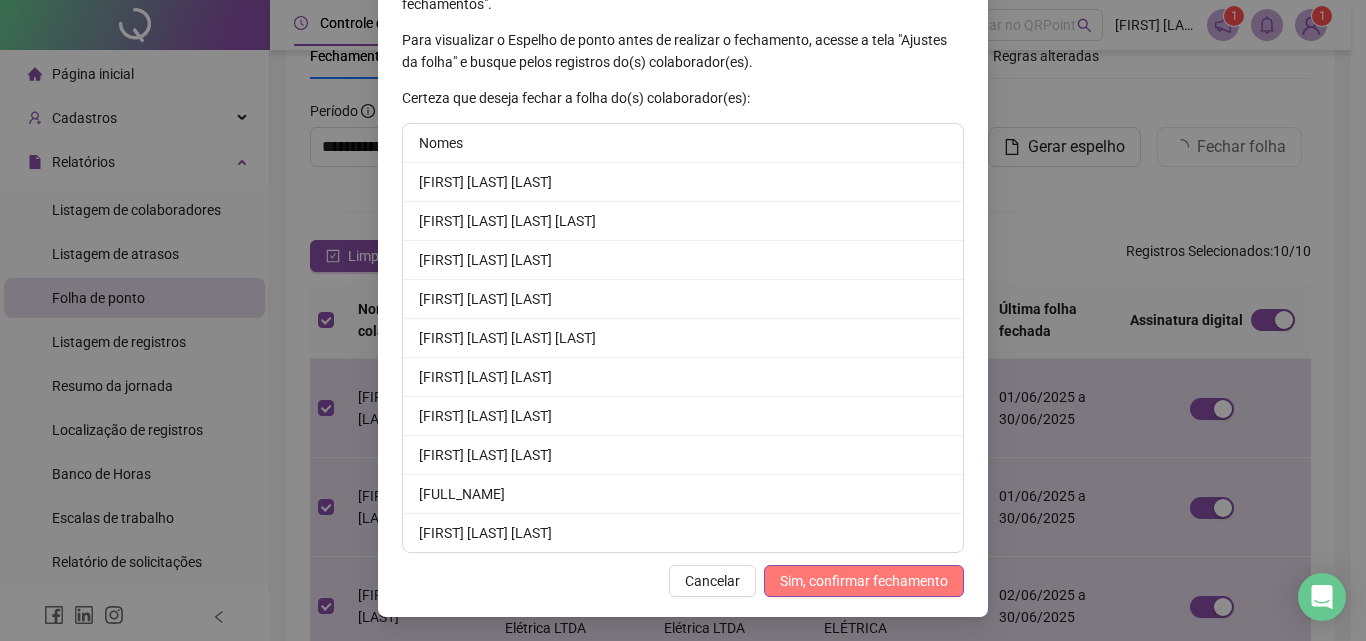 click on "Sim, confirmar fechamento" at bounding box center [864, 581] 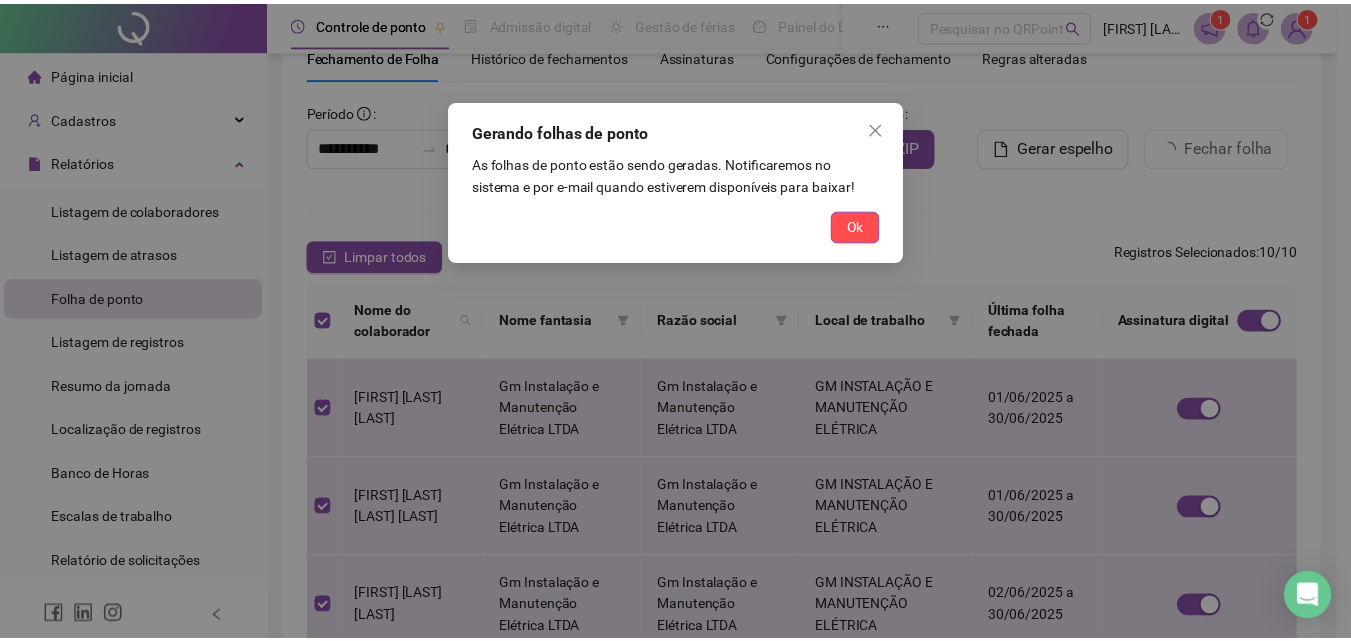 scroll, scrollTop: 127, scrollLeft: 0, axis: vertical 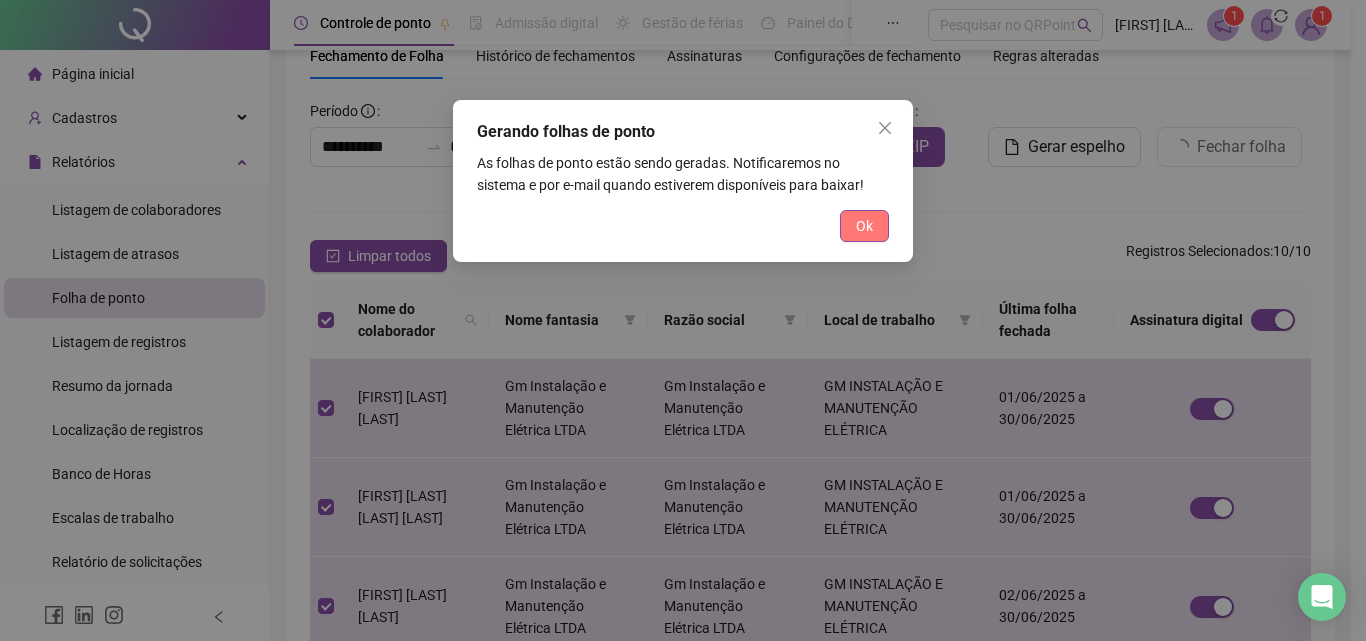 click on "Ok" at bounding box center (864, 226) 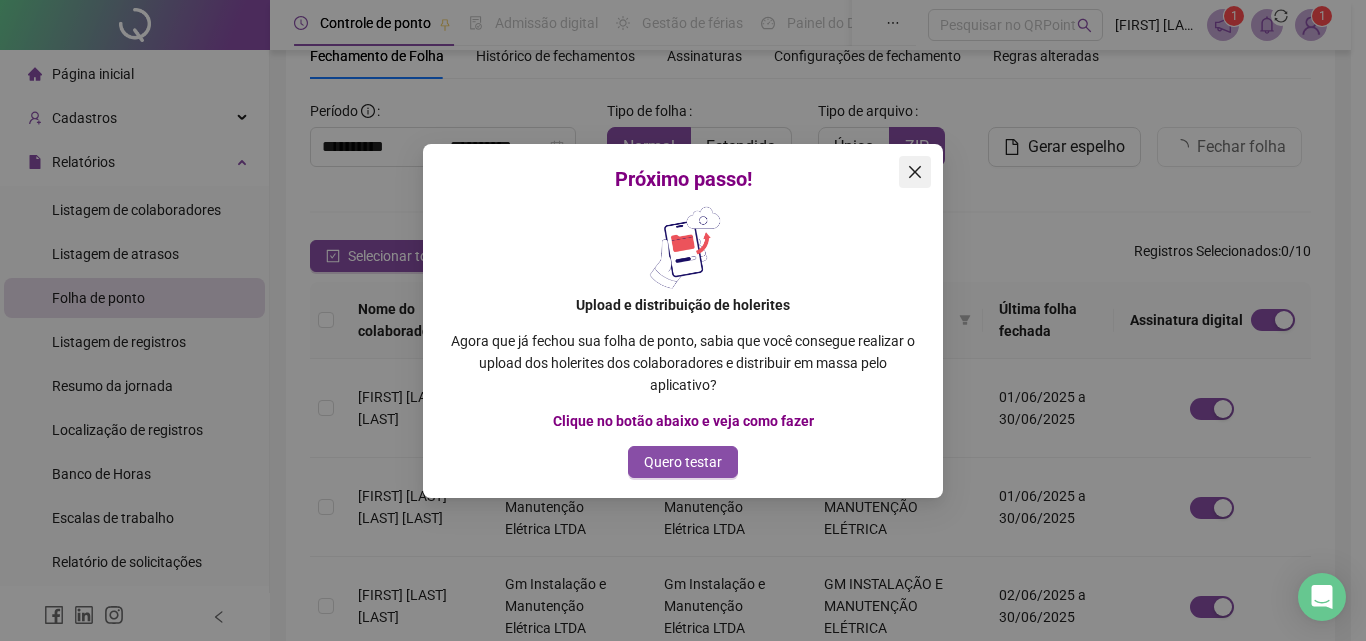 click 